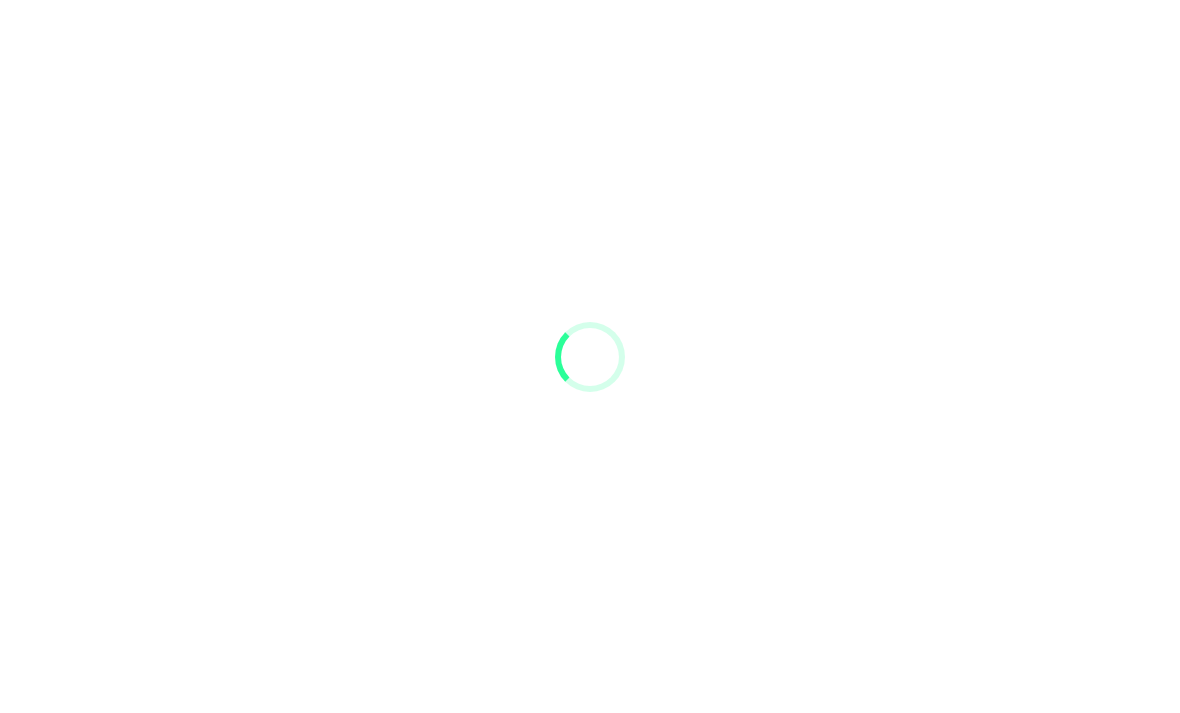 scroll, scrollTop: 0, scrollLeft: 0, axis: both 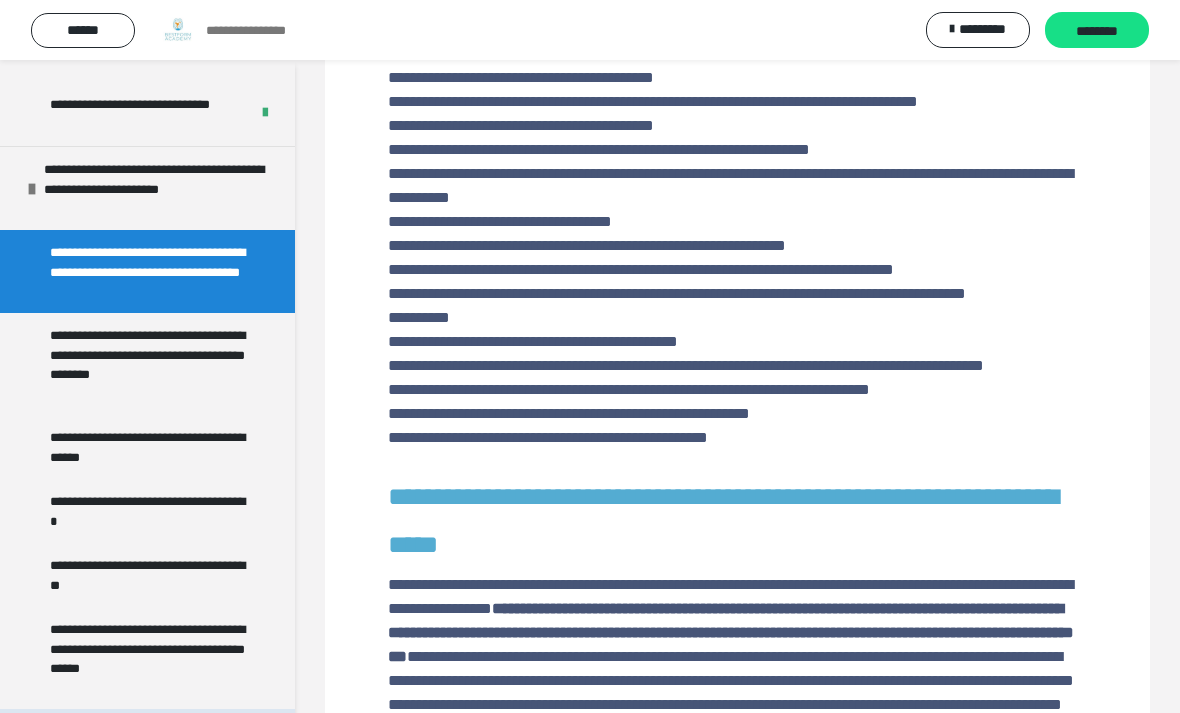 click on "**********" at bounding box center (109, 731) 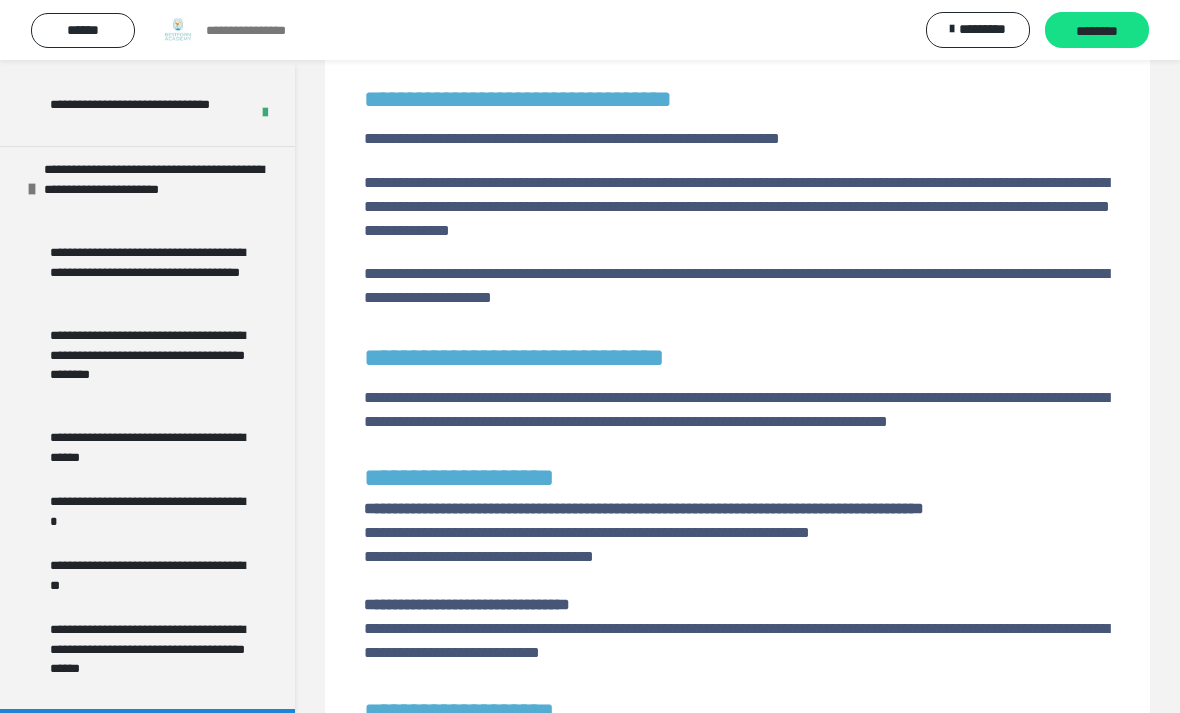 scroll, scrollTop: 945, scrollLeft: 0, axis: vertical 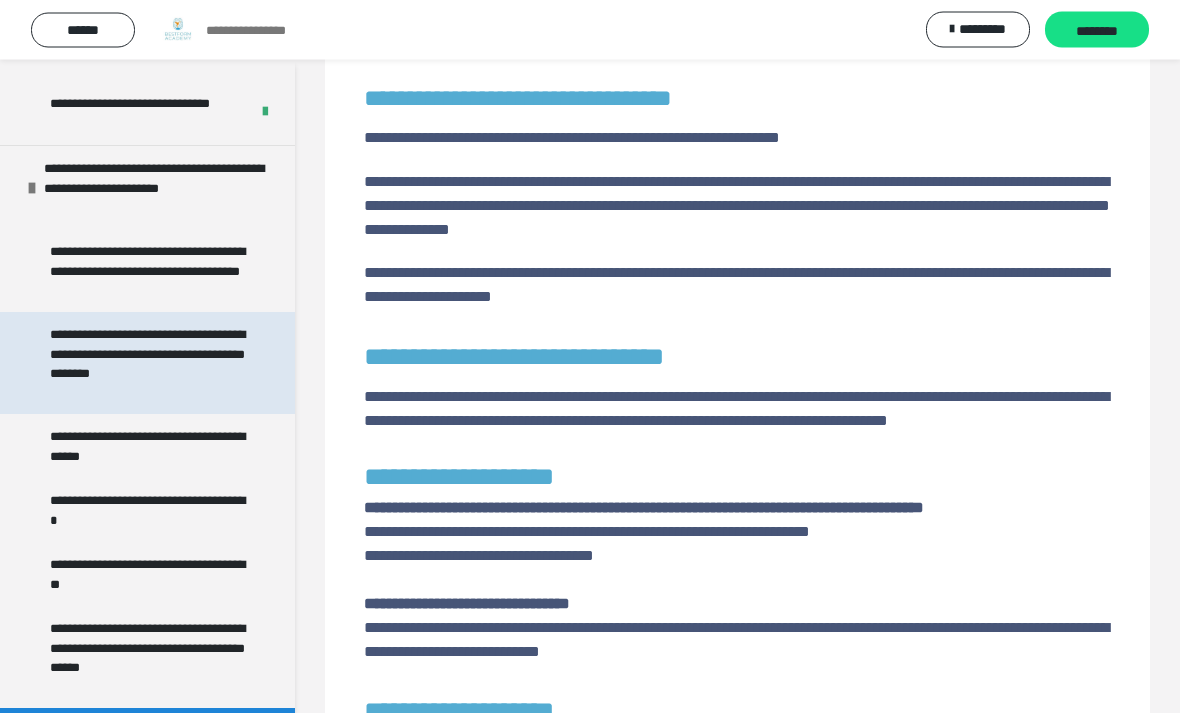 click on "**********" at bounding box center (149, 364) 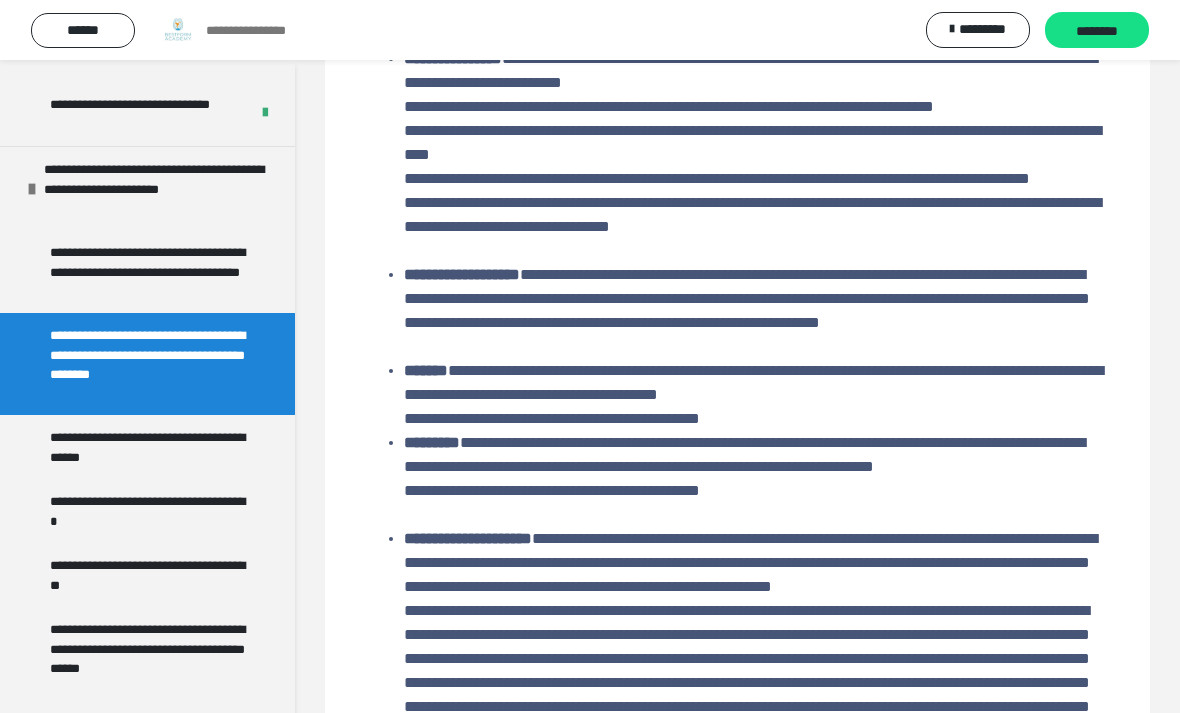 scroll, scrollTop: 918, scrollLeft: 0, axis: vertical 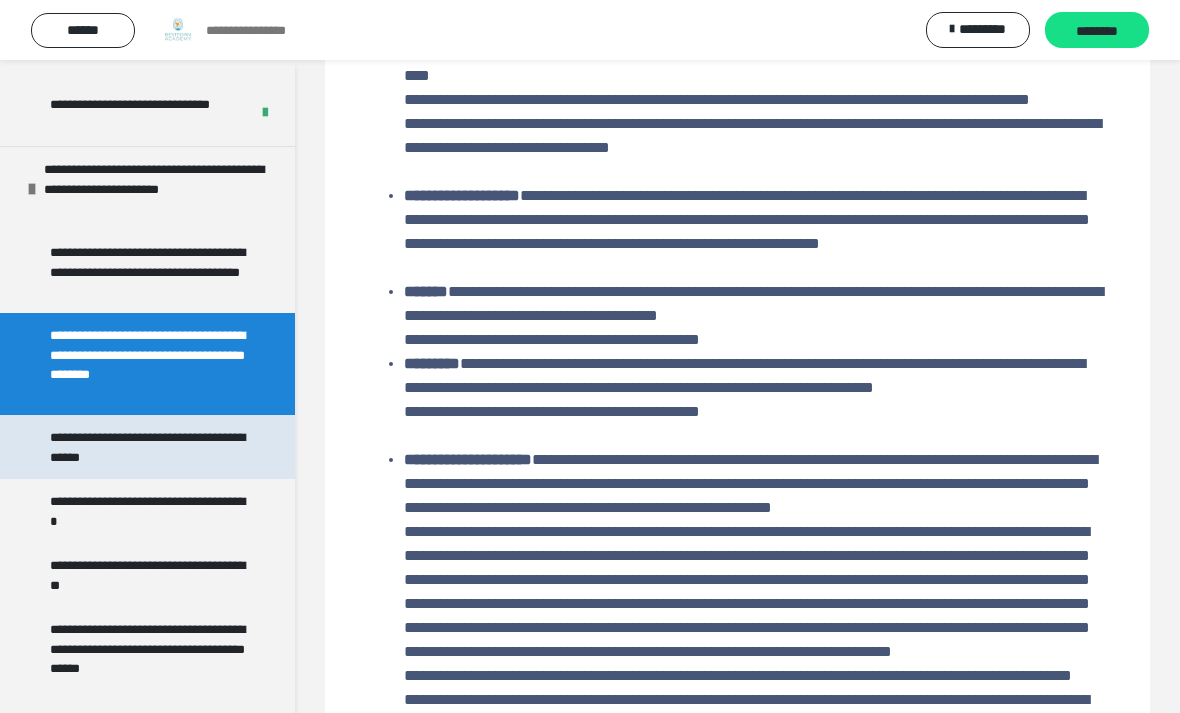 click on "**********" at bounding box center [149, 447] 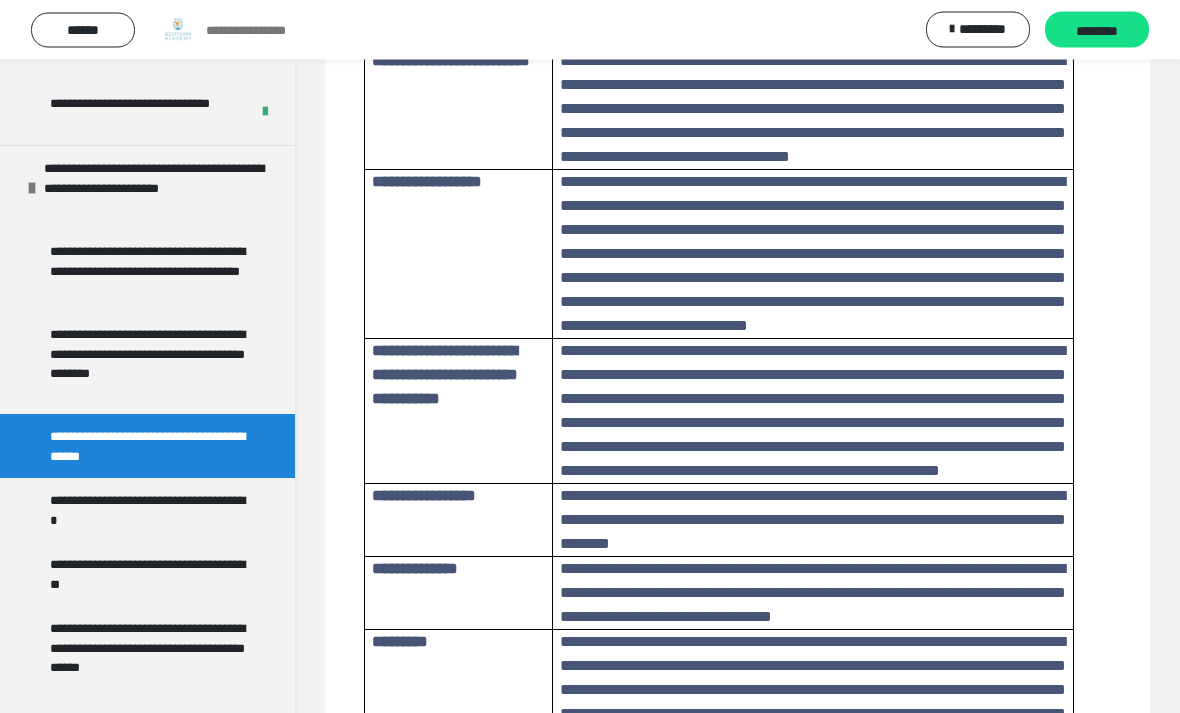 scroll, scrollTop: 803, scrollLeft: 0, axis: vertical 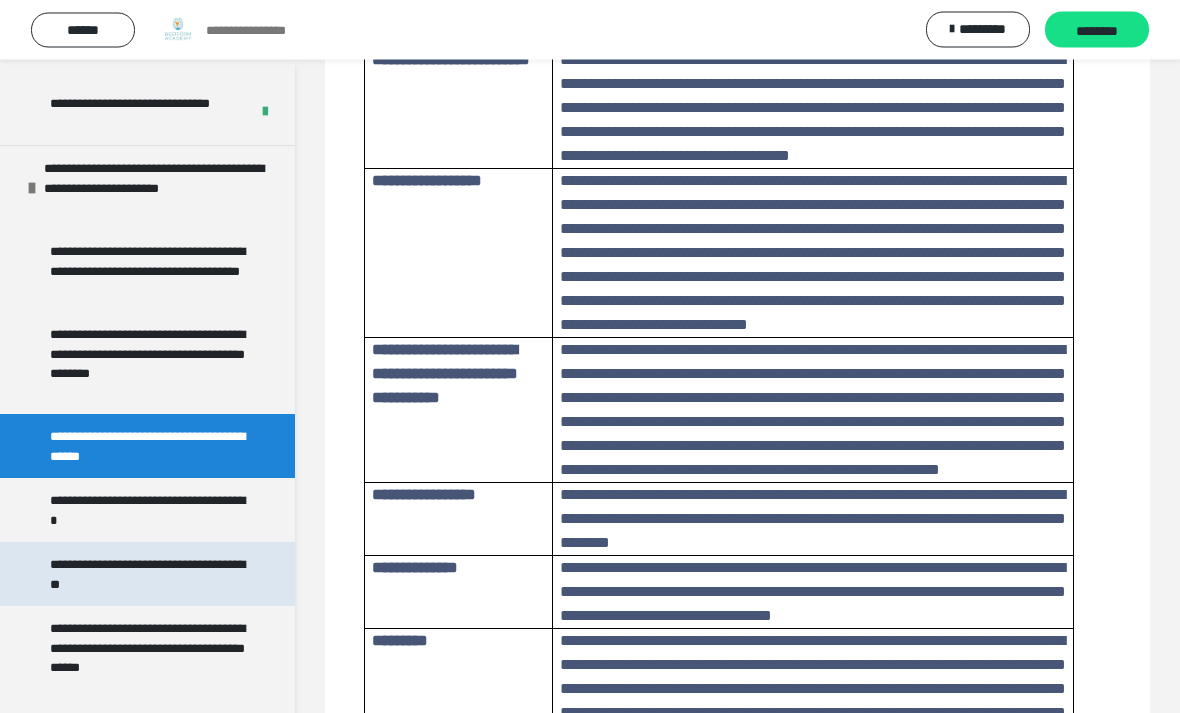 click on "**********" at bounding box center [149, 575] 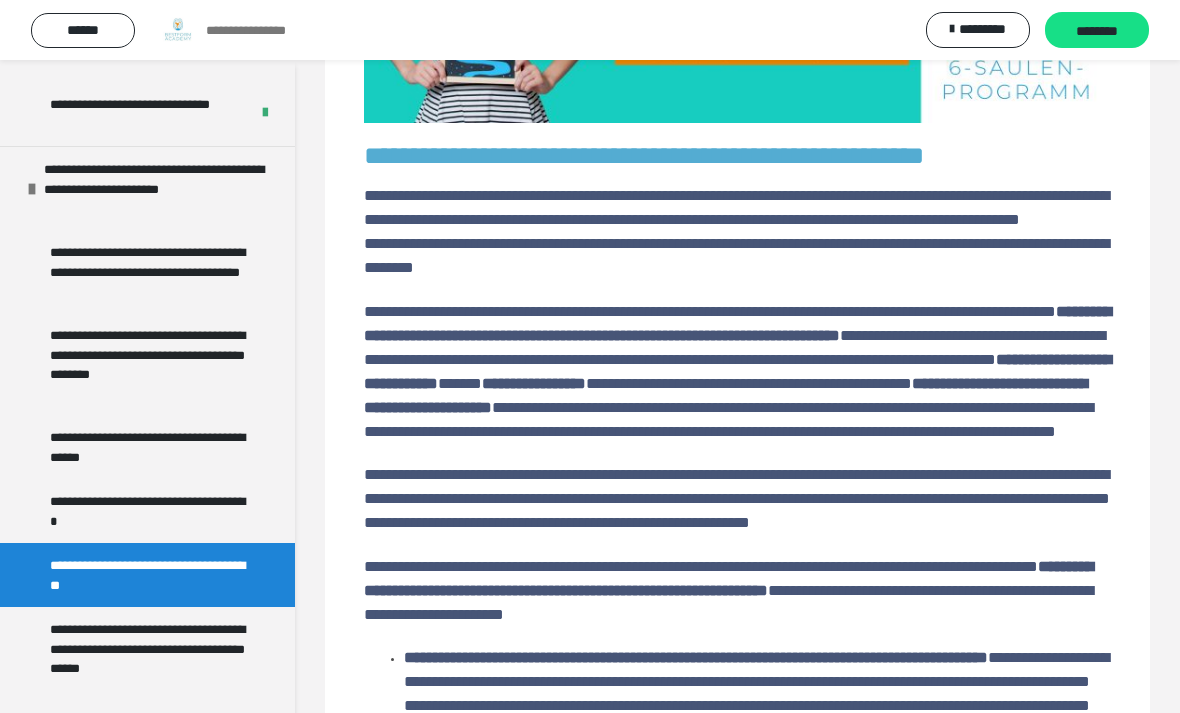 scroll, scrollTop: 237, scrollLeft: 0, axis: vertical 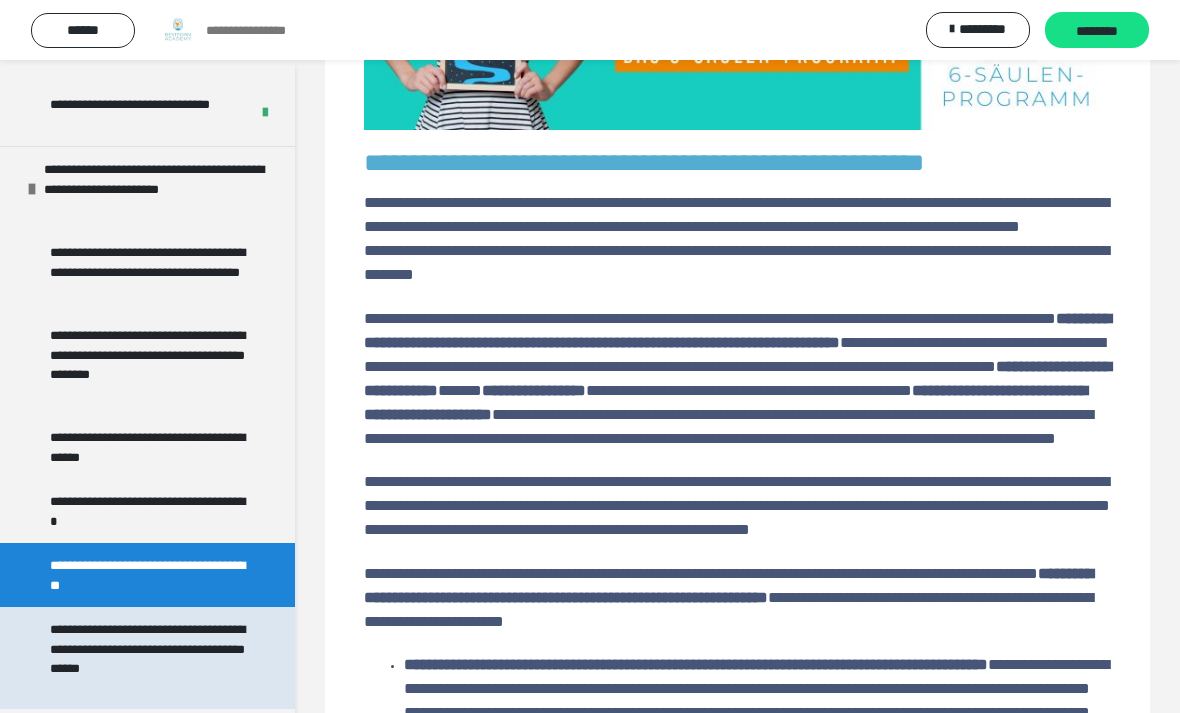 click on "**********" at bounding box center (149, 658) 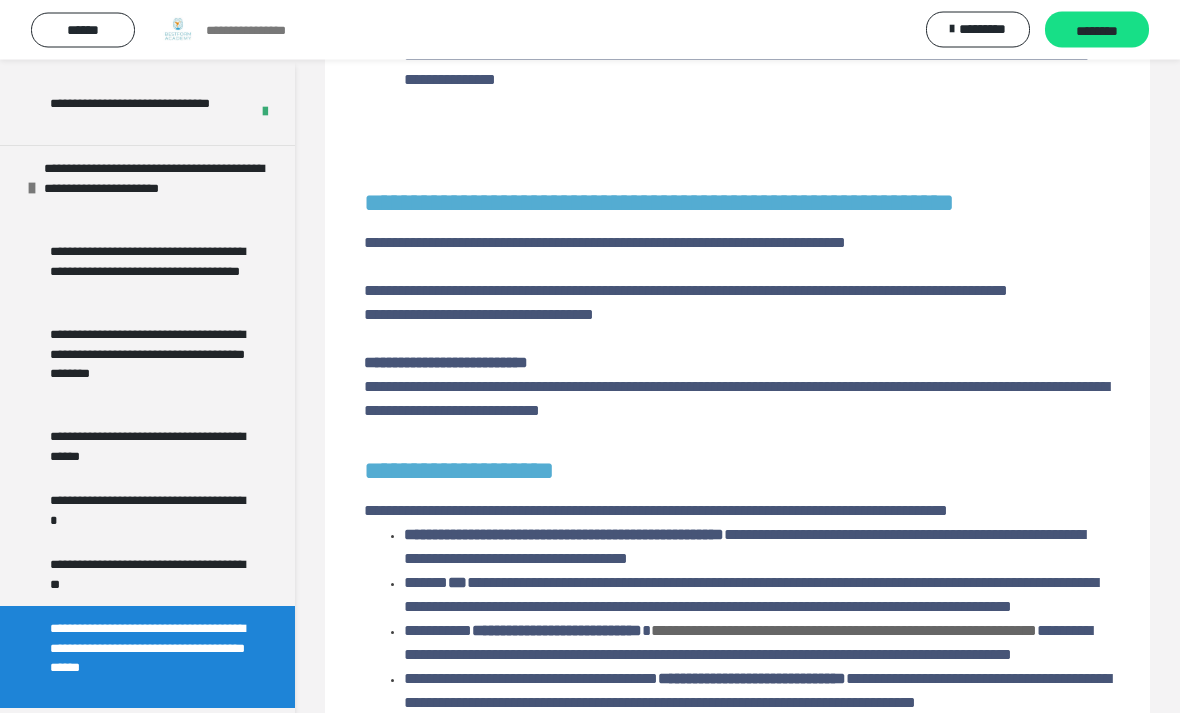 scroll, scrollTop: 2564, scrollLeft: 0, axis: vertical 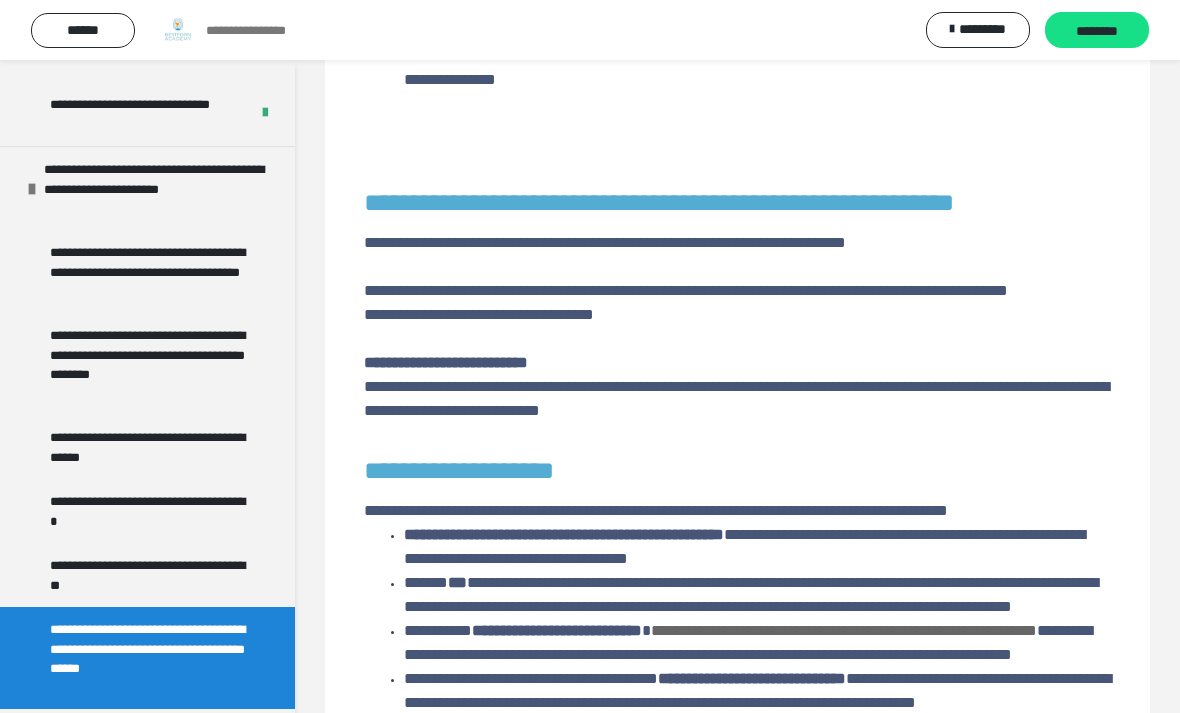 click on "**********" at bounding box center (147, 786) 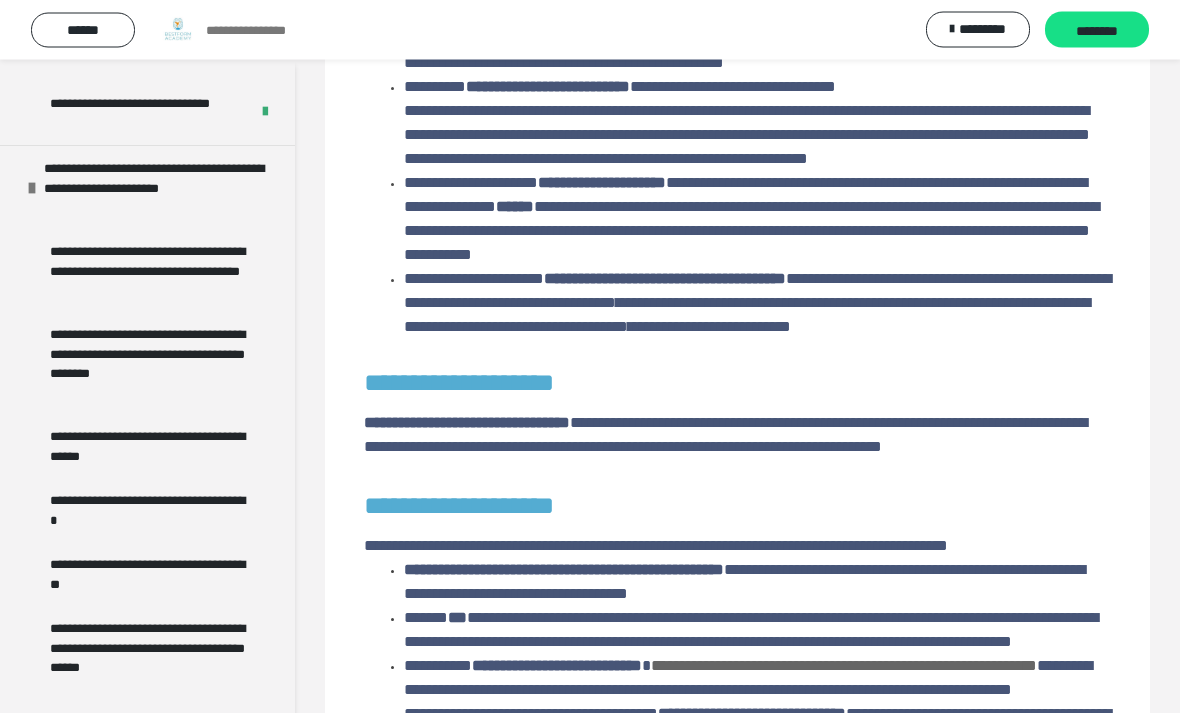 scroll, scrollTop: 1020, scrollLeft: 0, axis: vertical 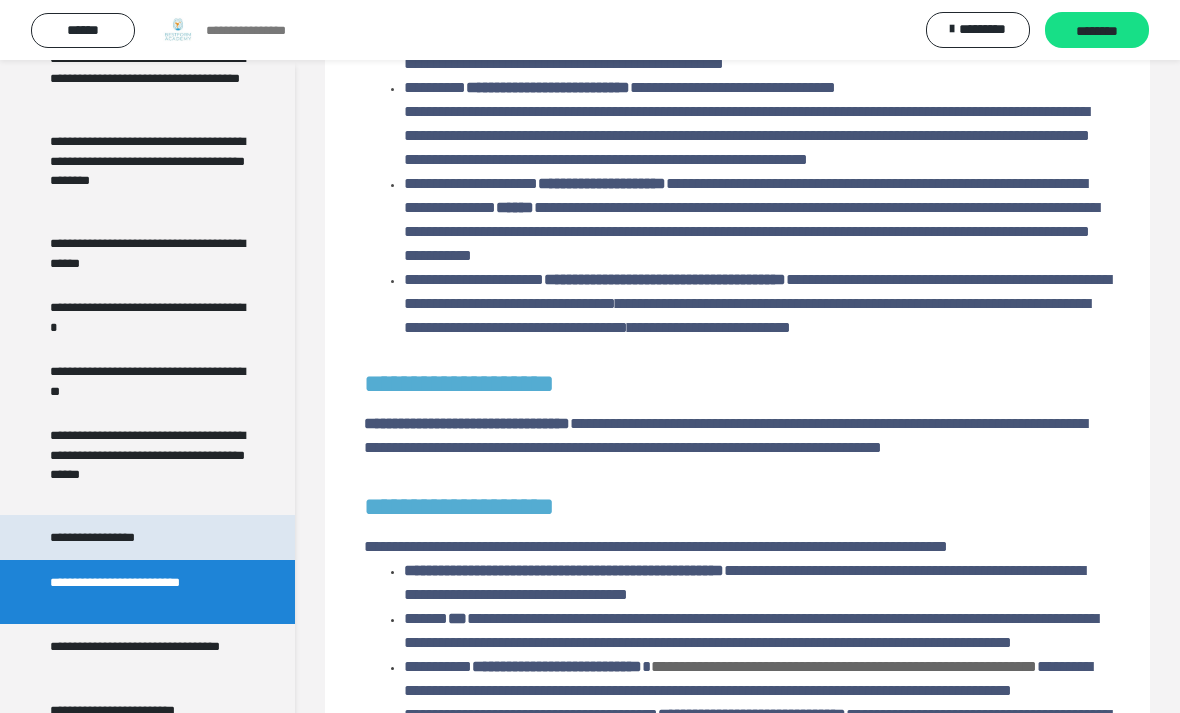 click on "**********" at bounding box center [109, 537] 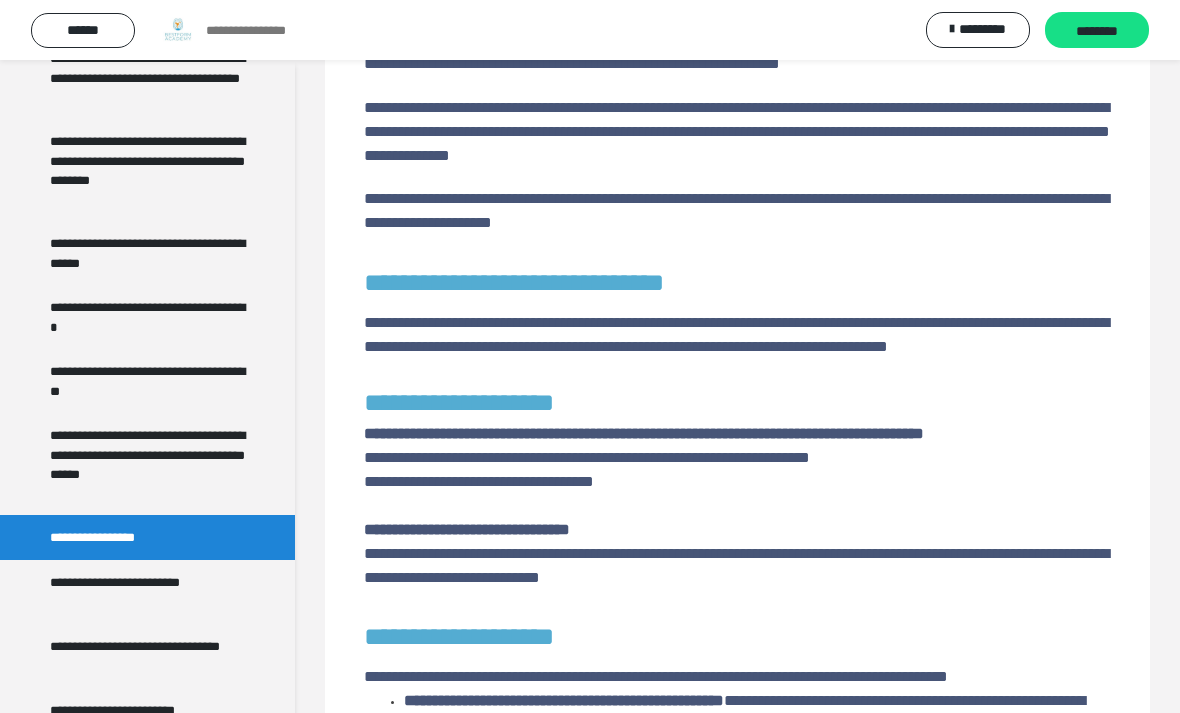 click on "**********" at bounding box center [644, 481] 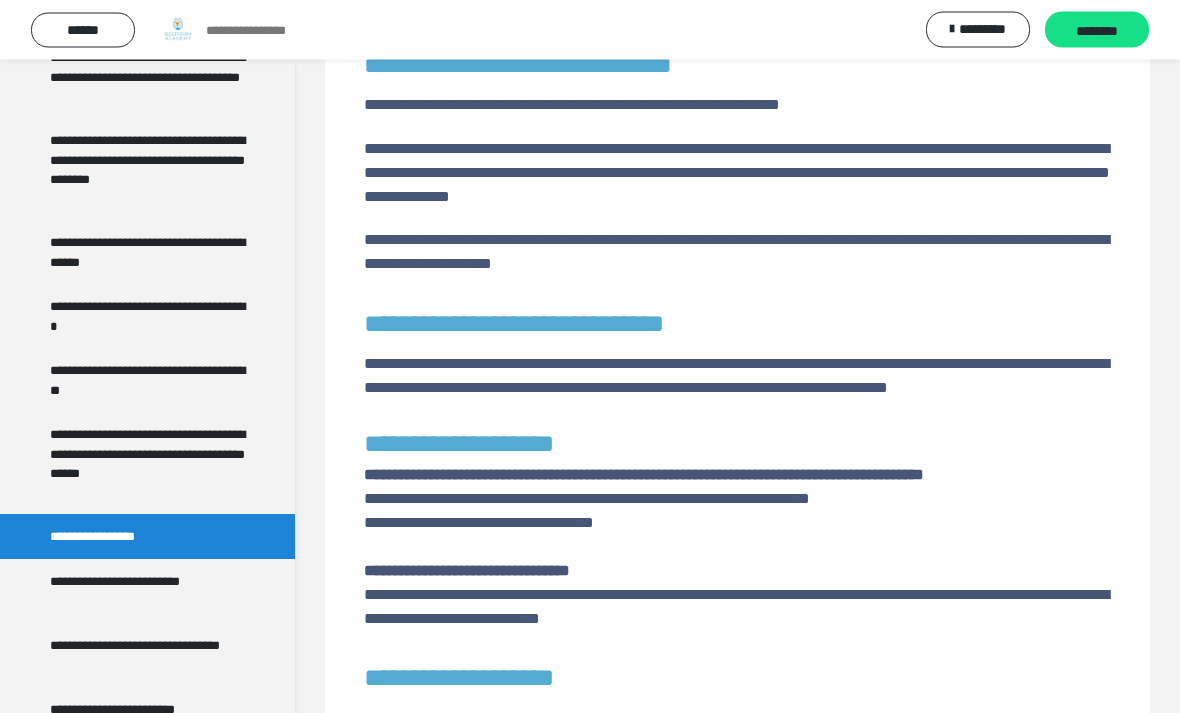 scroll, scrollTop: 980, scrollLeft: 0, axis: vertical 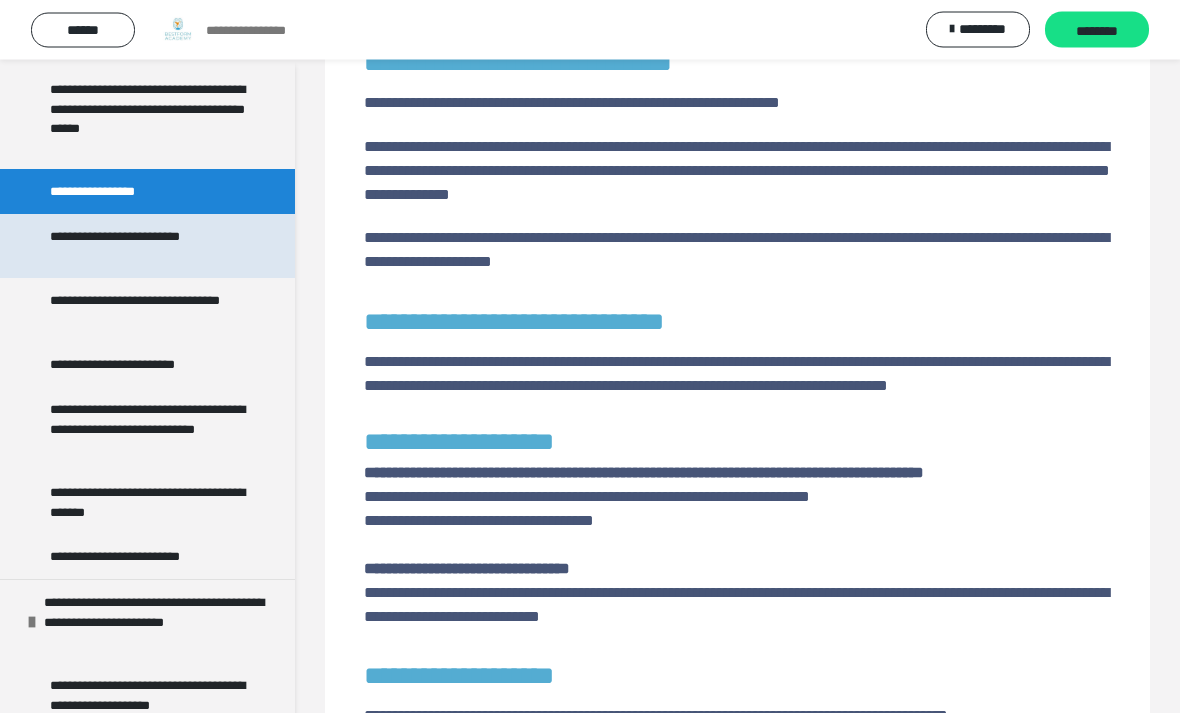 click on "**********" at bounding box center [149, 247] 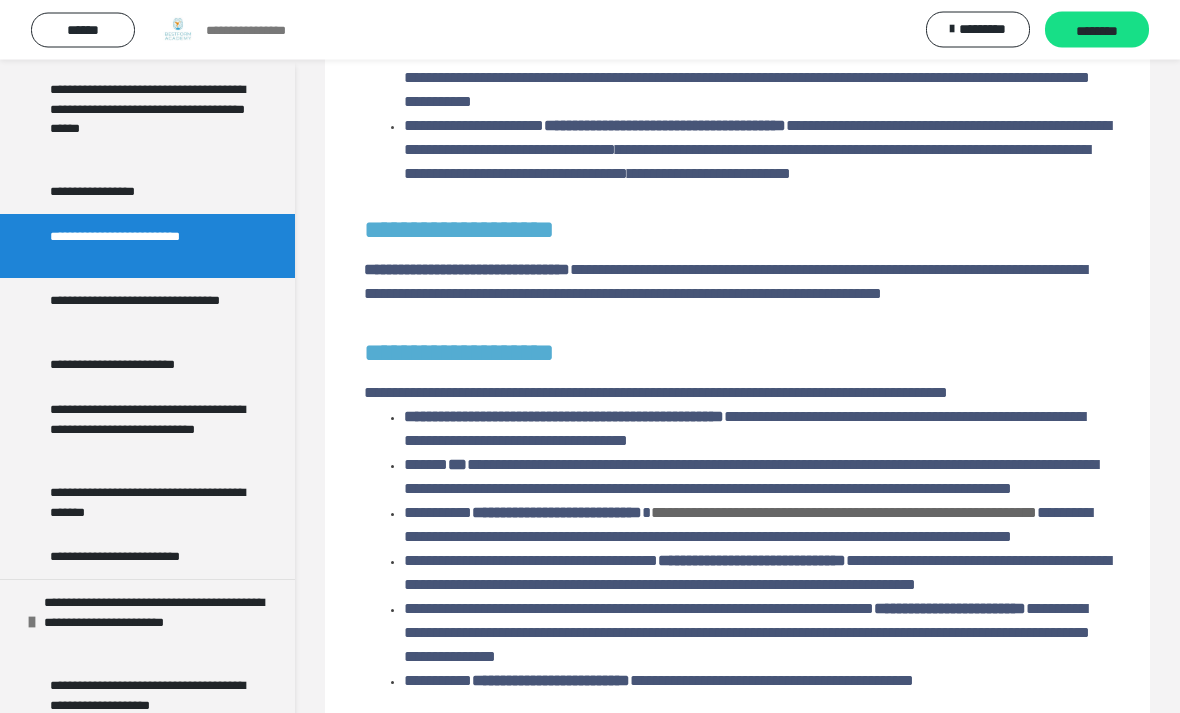 scroll, scrollTop: 1185, scrollLeft: 0, axis: vertical 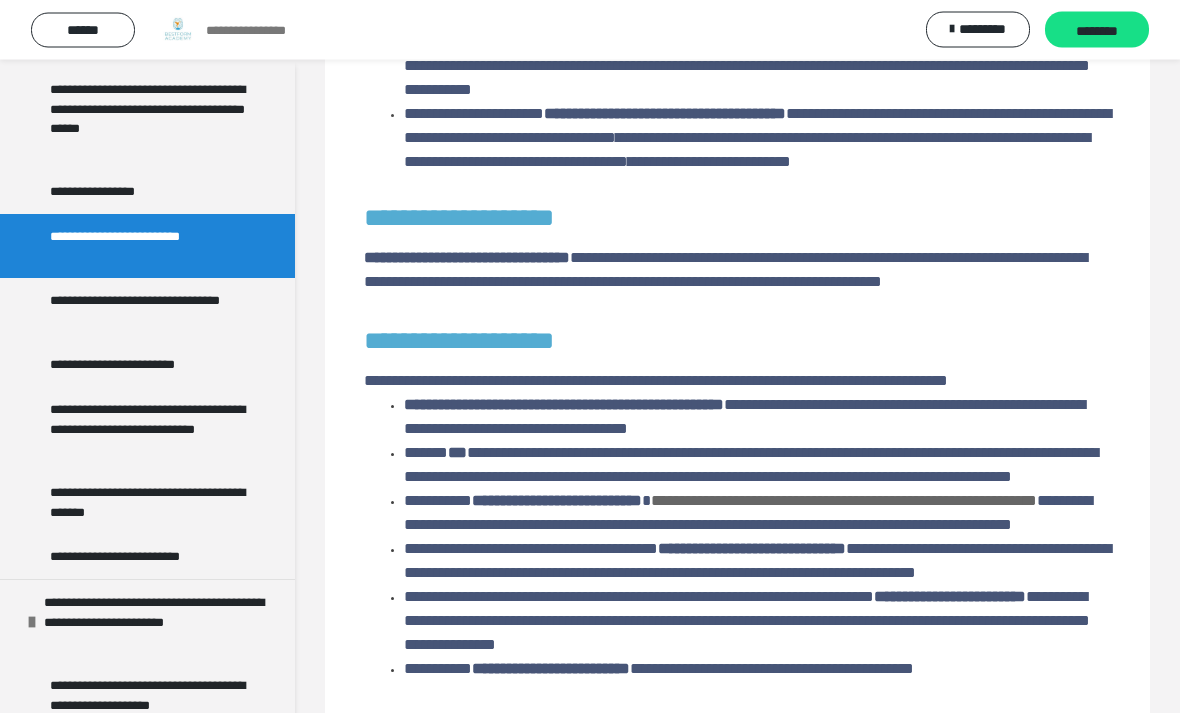 click on "**********" at bounding box center [737, -174] 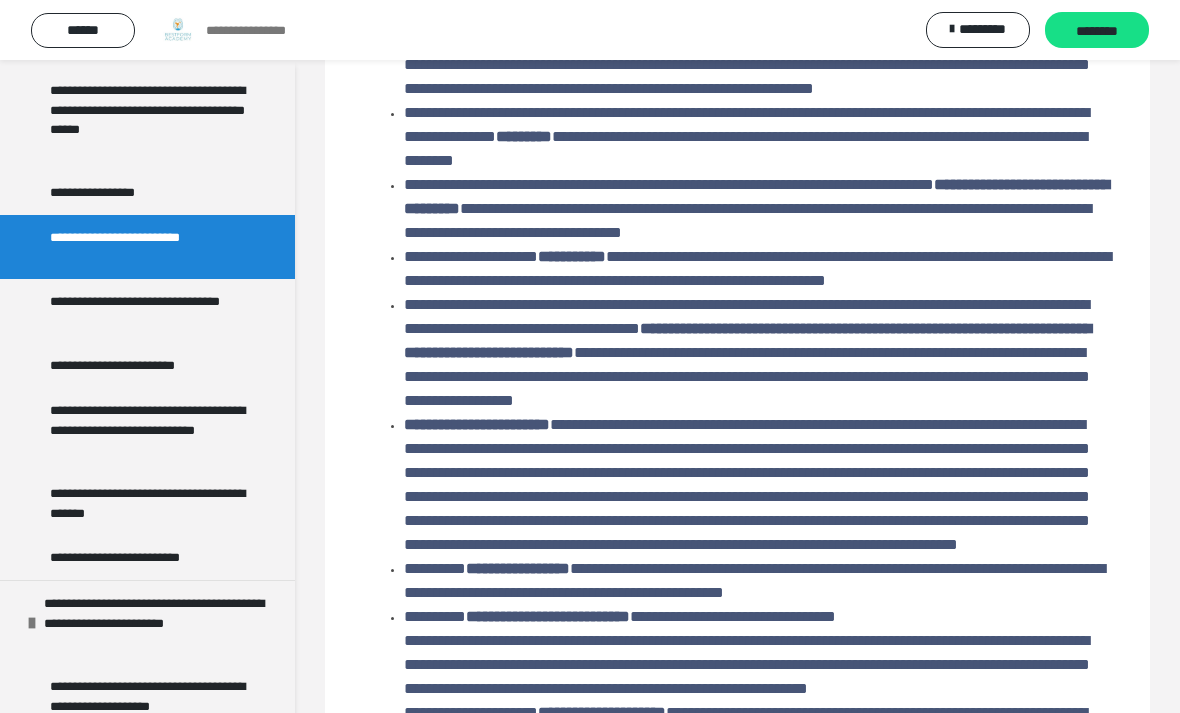 scroll, scrollTop: 490, scrollLeft: 0, axis: vertical 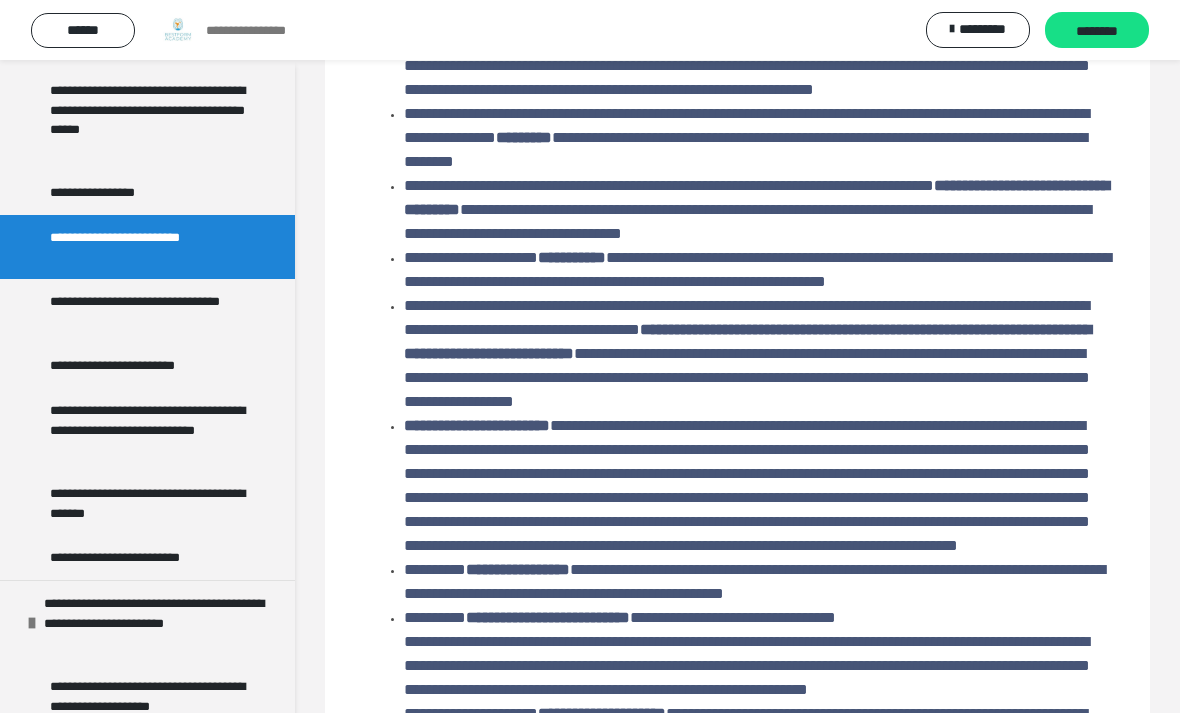 click on "**********" at bounding box center (737, 516) 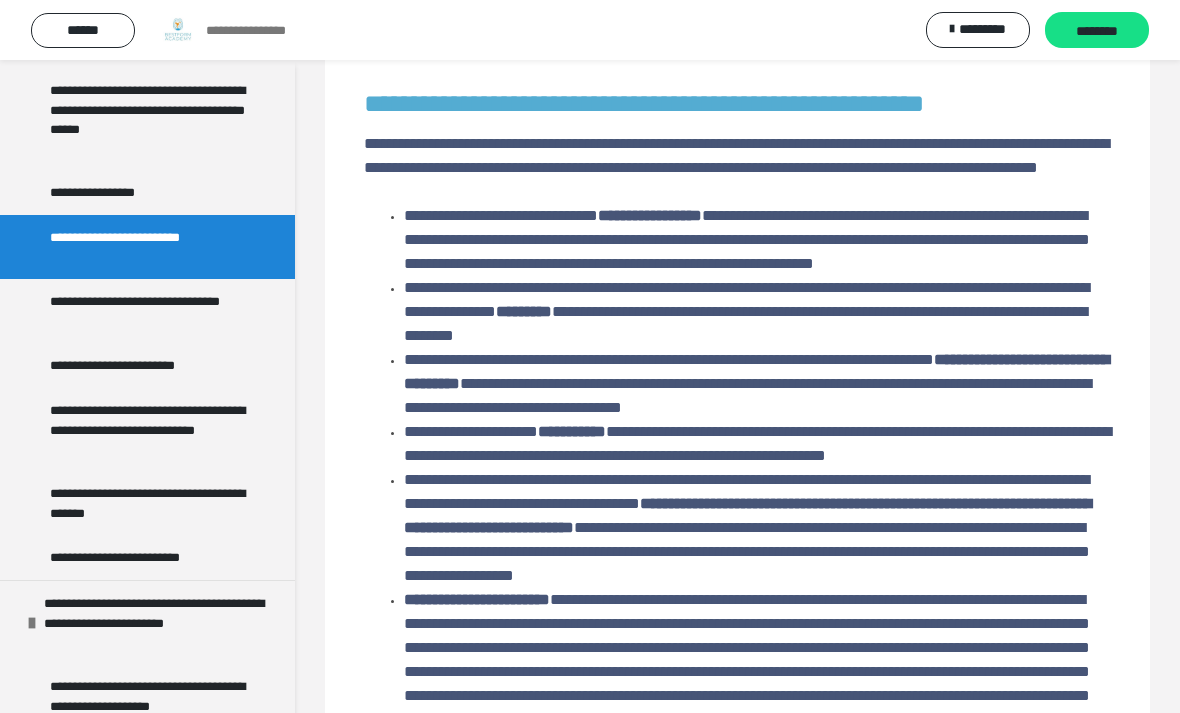scroll, scrollTop: 315, scrollLeft: 0, axis: vertical 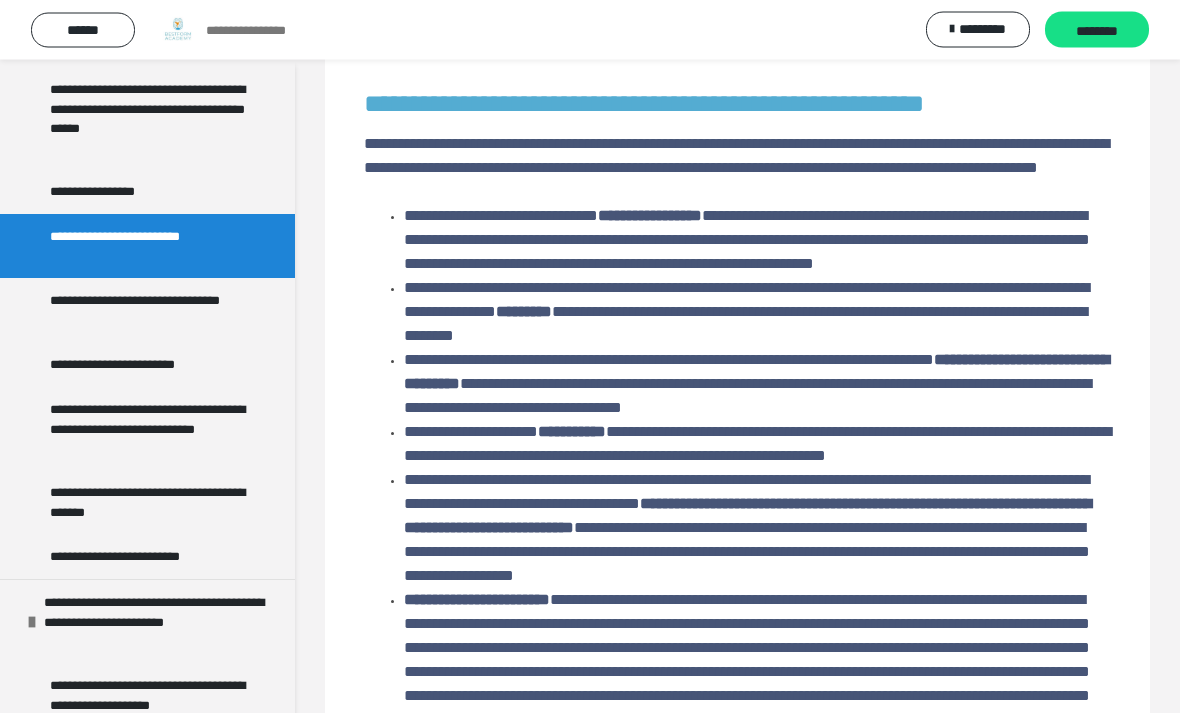 click on "**********" at bounding box center [757, 445] 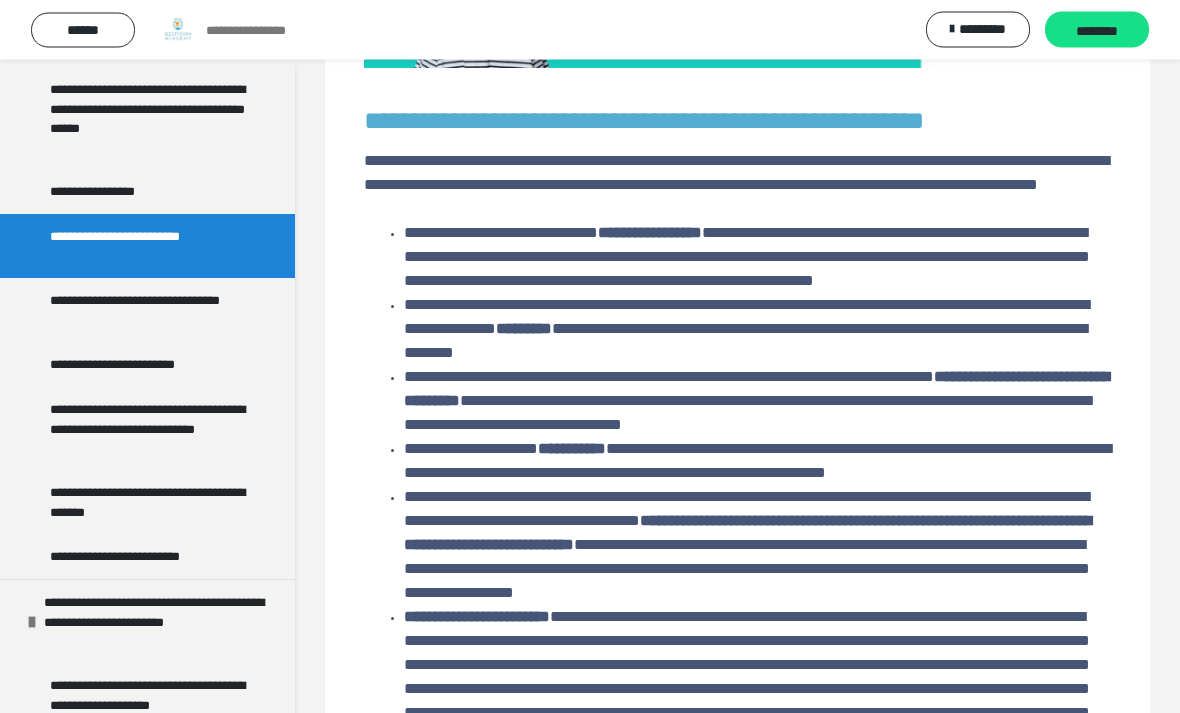 scroll, scrollTop: 301, scrollLeft: 0, axis: vertical 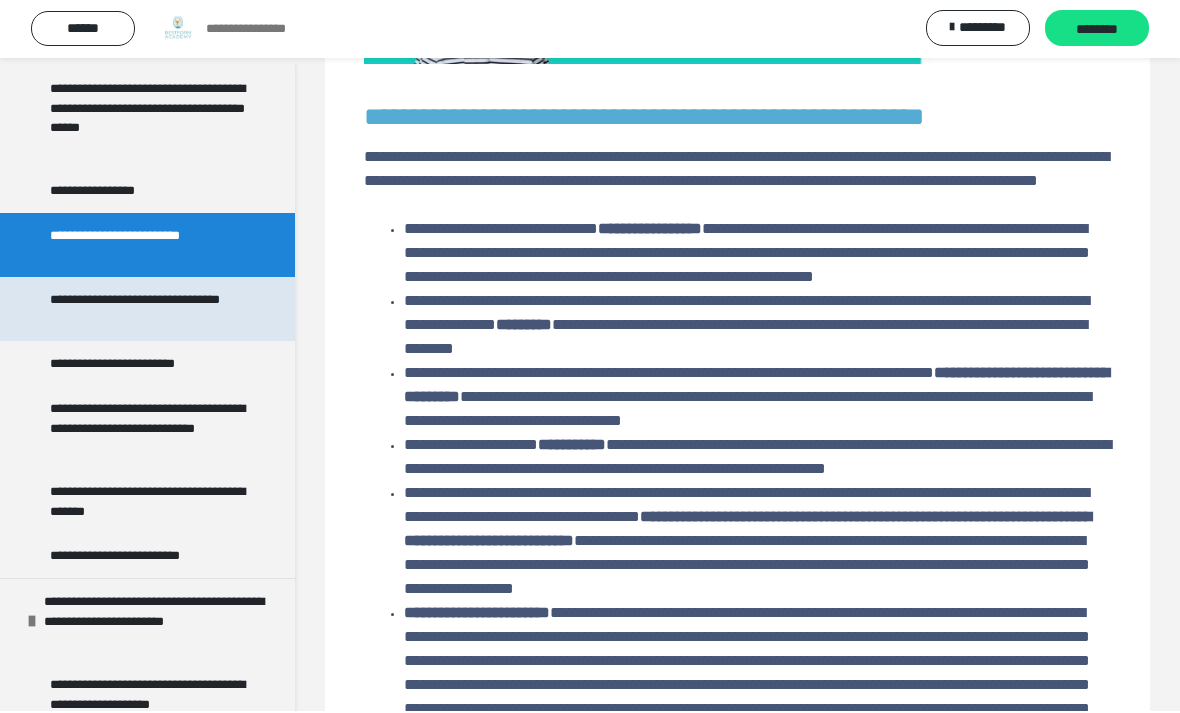 click on "**********" at bounding box center [149, 311] 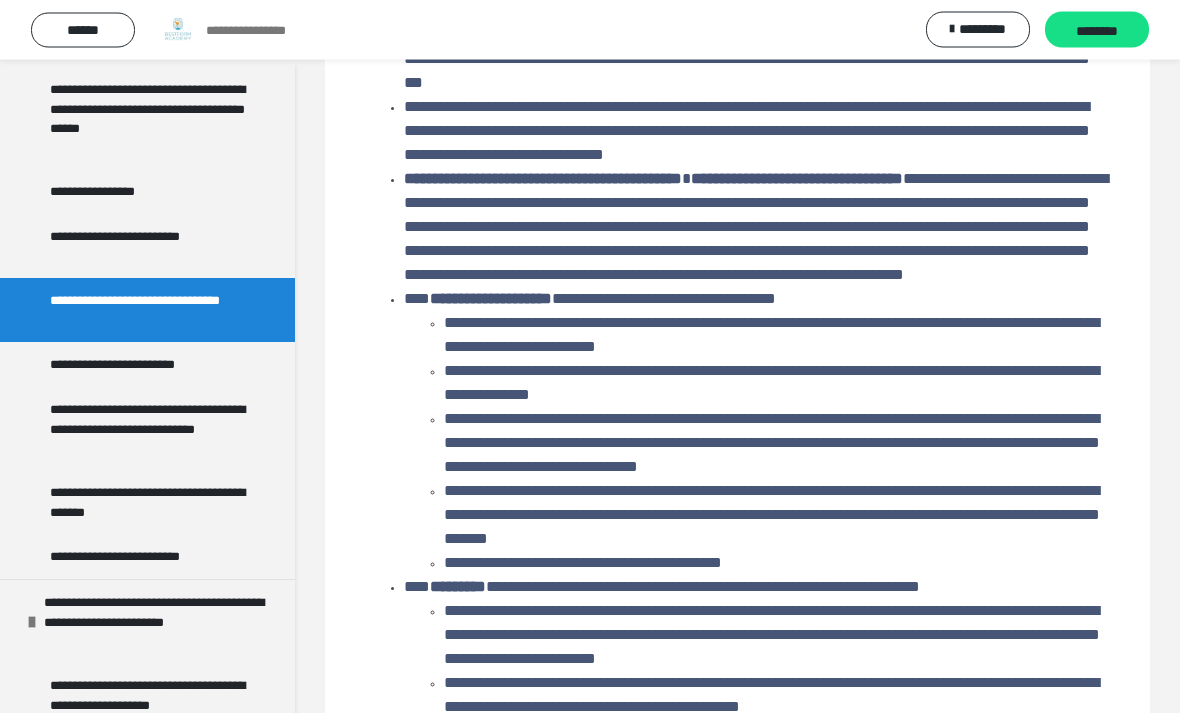 scroll, scrollTop: 767, scrollLeft: 0, axis: vertical 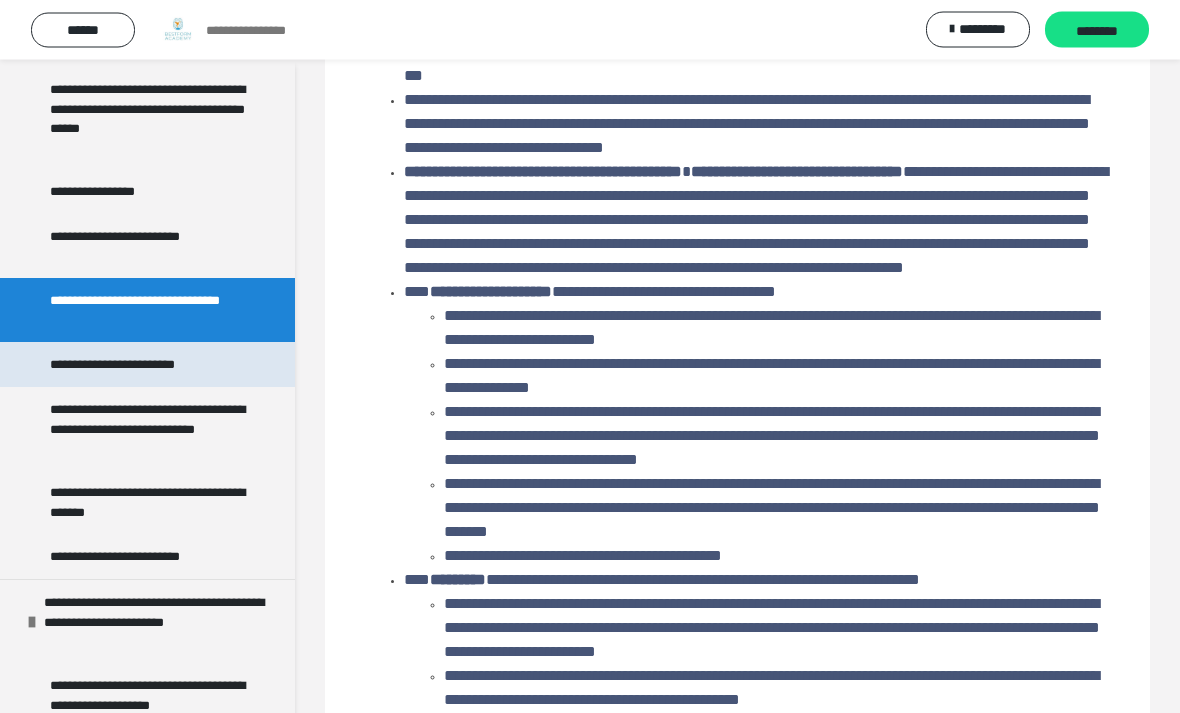 click on "**********" at bounding box center (137, 365) 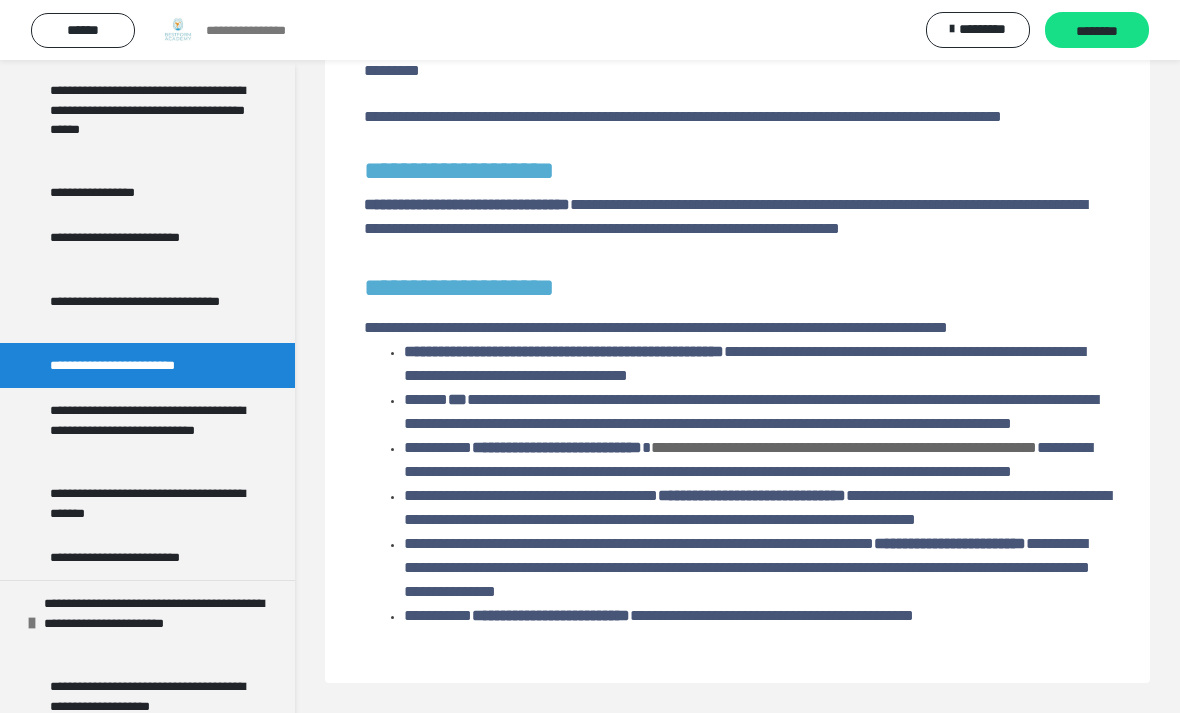 scroll, scrollTop: 1392, scrollLeft: 0, axis: vertical 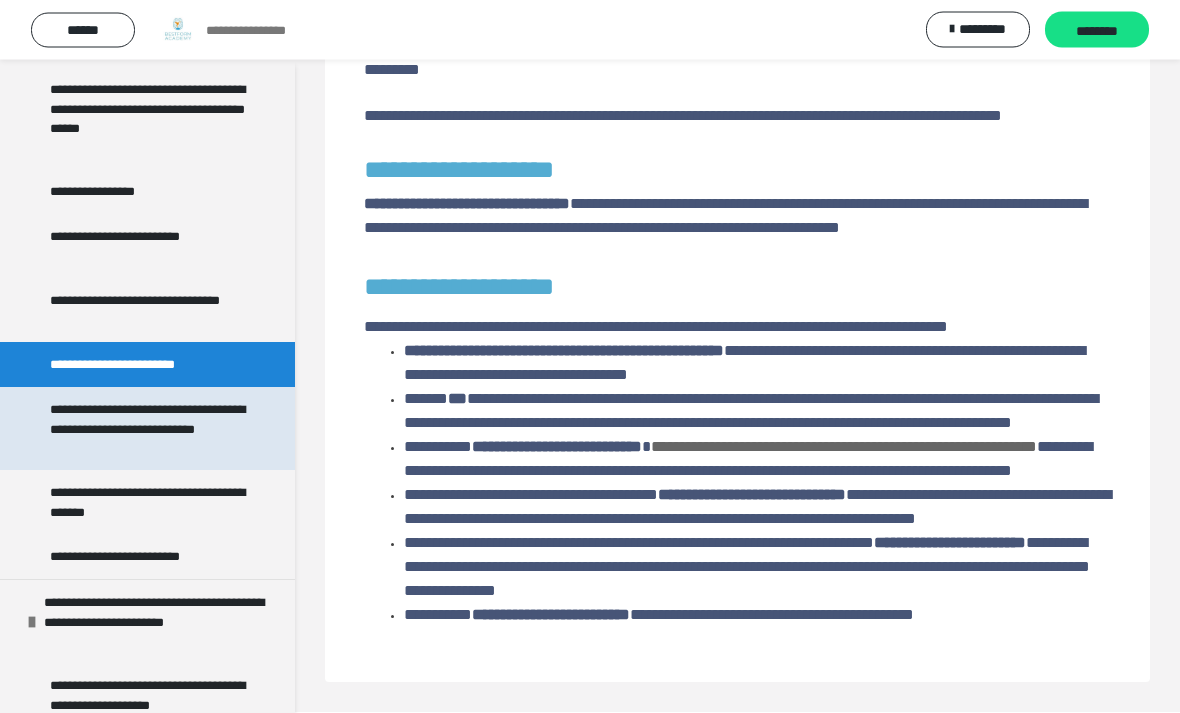 click on "**********" at bounding box center [149, 429] 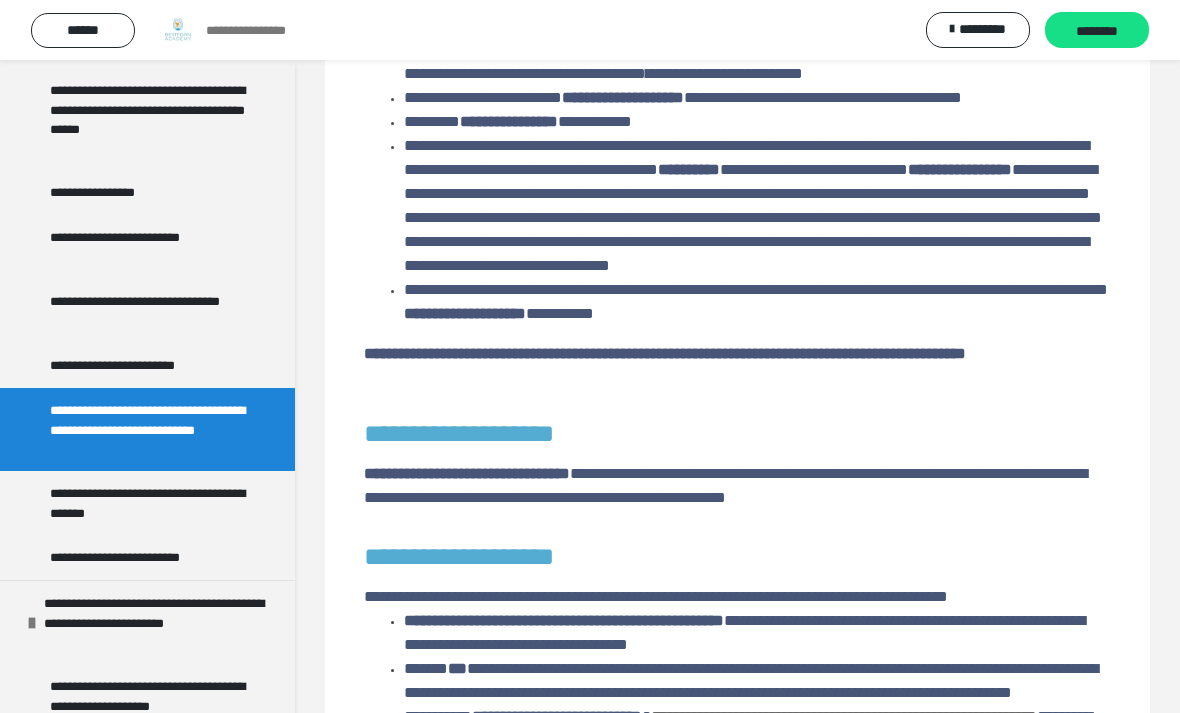 scroll, scrollTop: 2161, scrollLeft: 0, axis: vertical 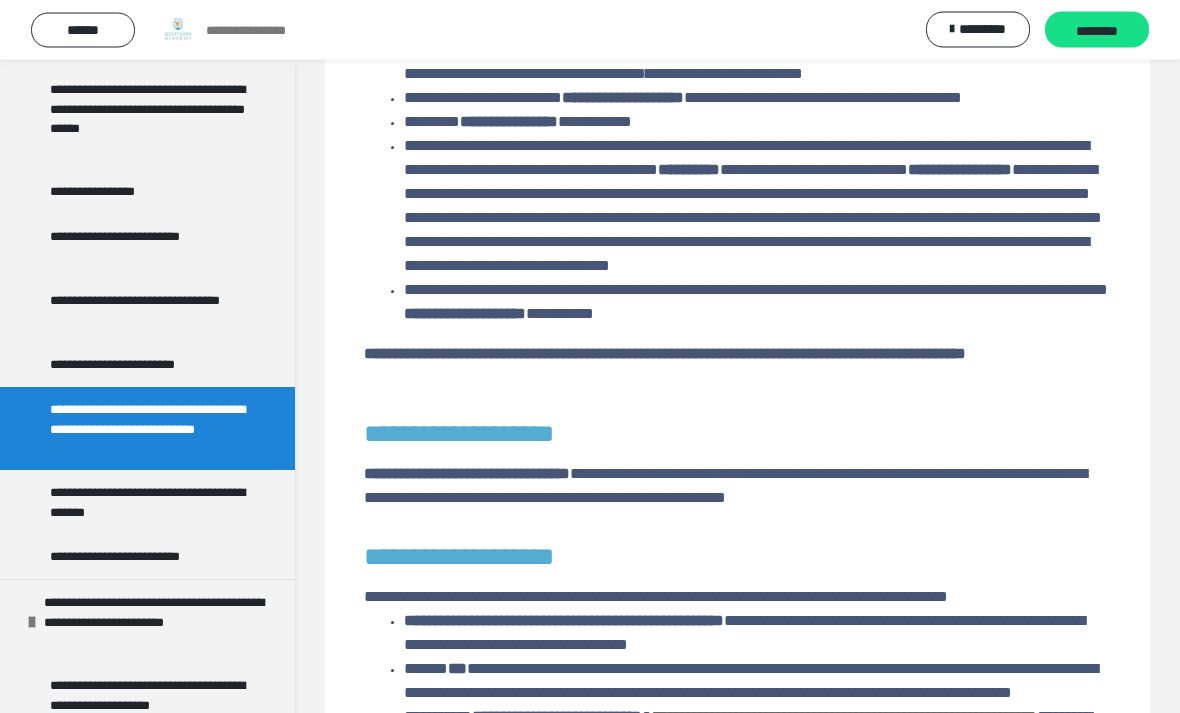 click on "**********" at bounding box center [750, -34] 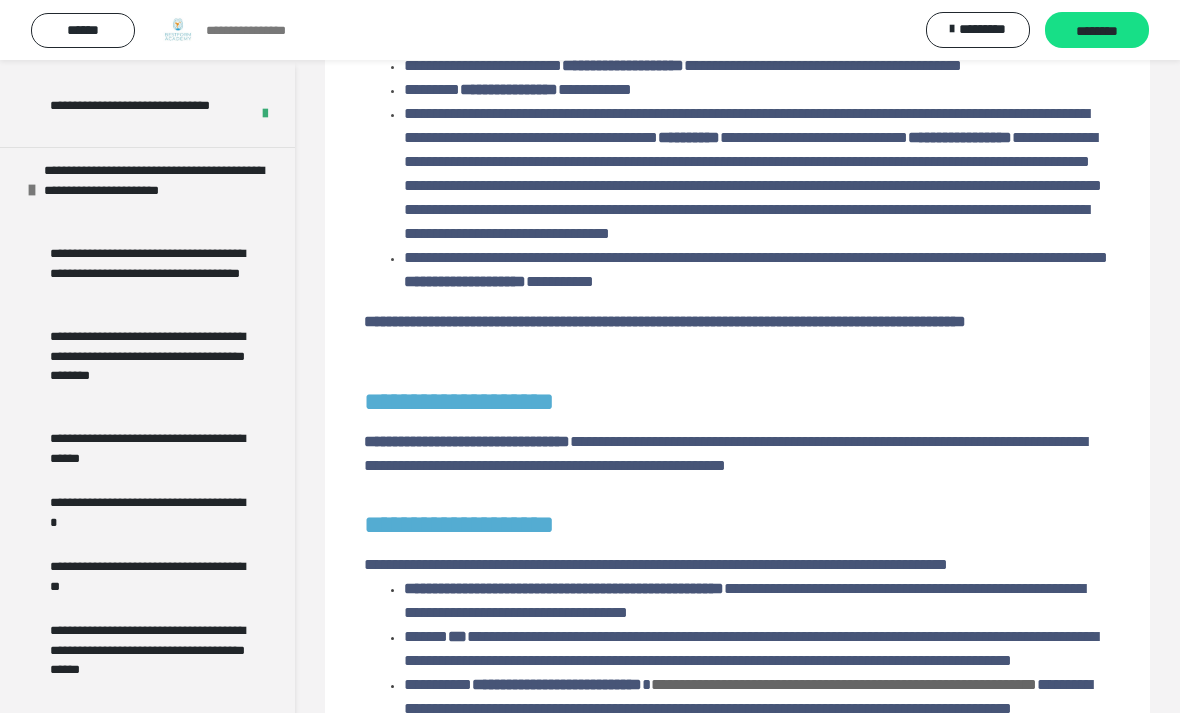 scroll, scrollTop: 1520, scrollLeft: 0, axis: vertical 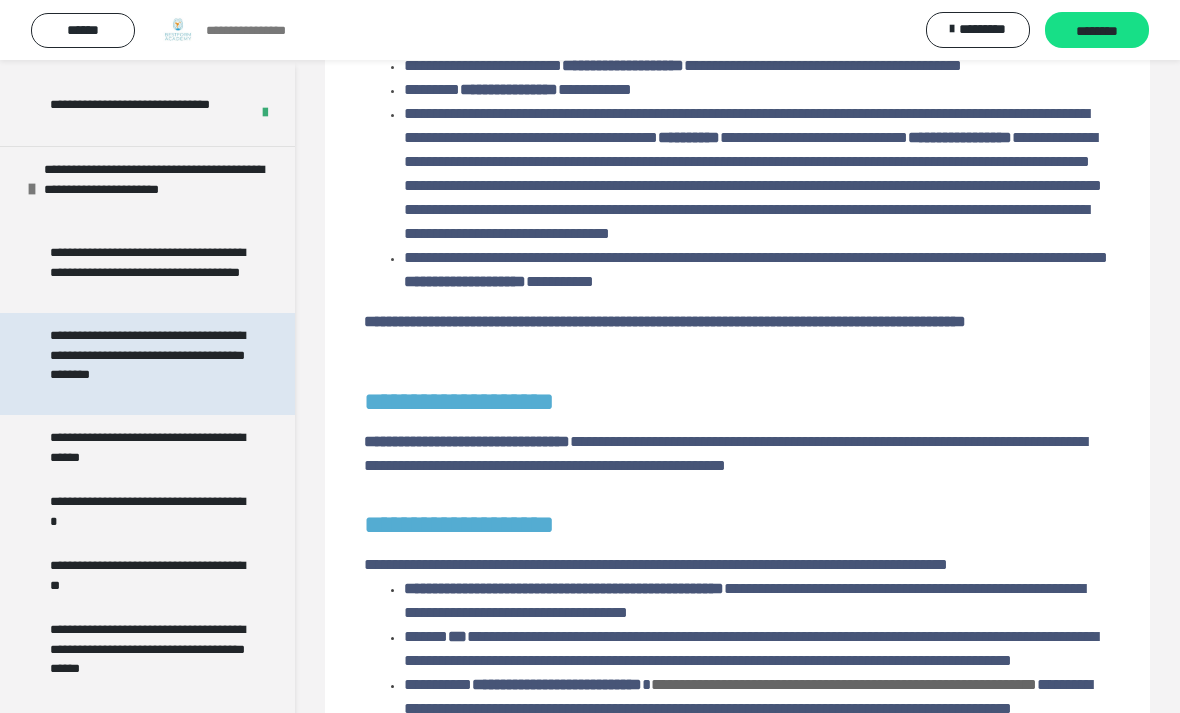 click on "**********" at bounding box center (149, 364) 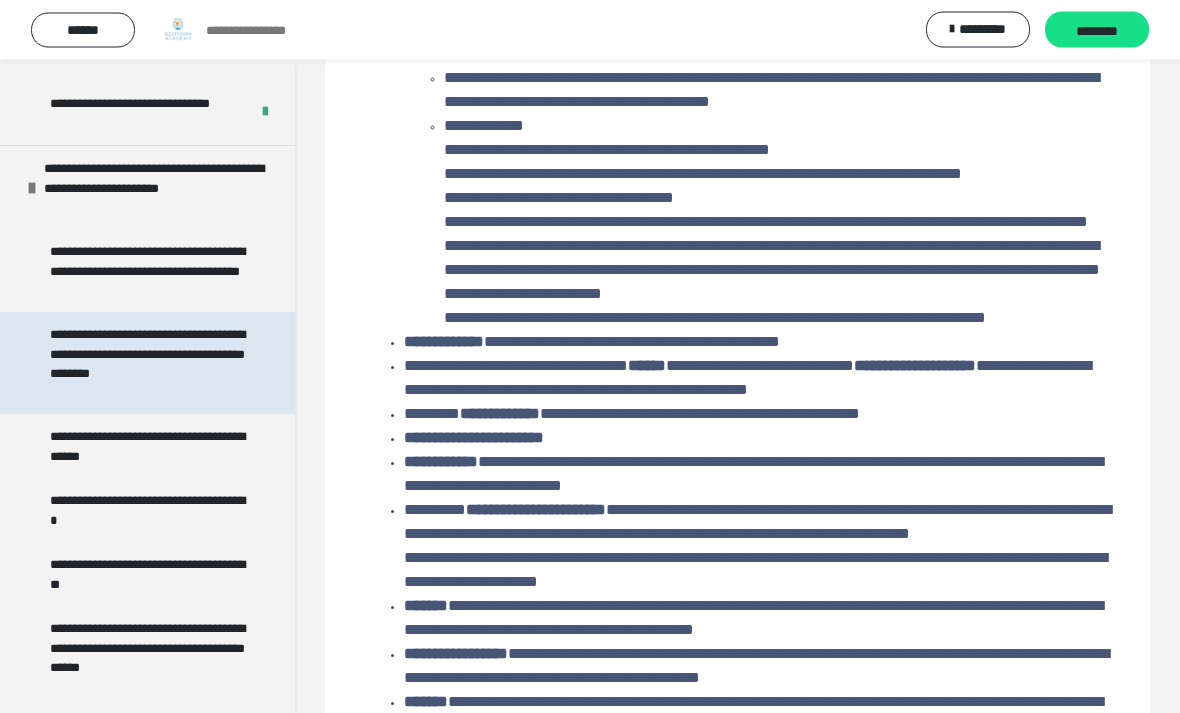 scroll, scrollTop: 863, scrollLeft: 0, axis: vertical 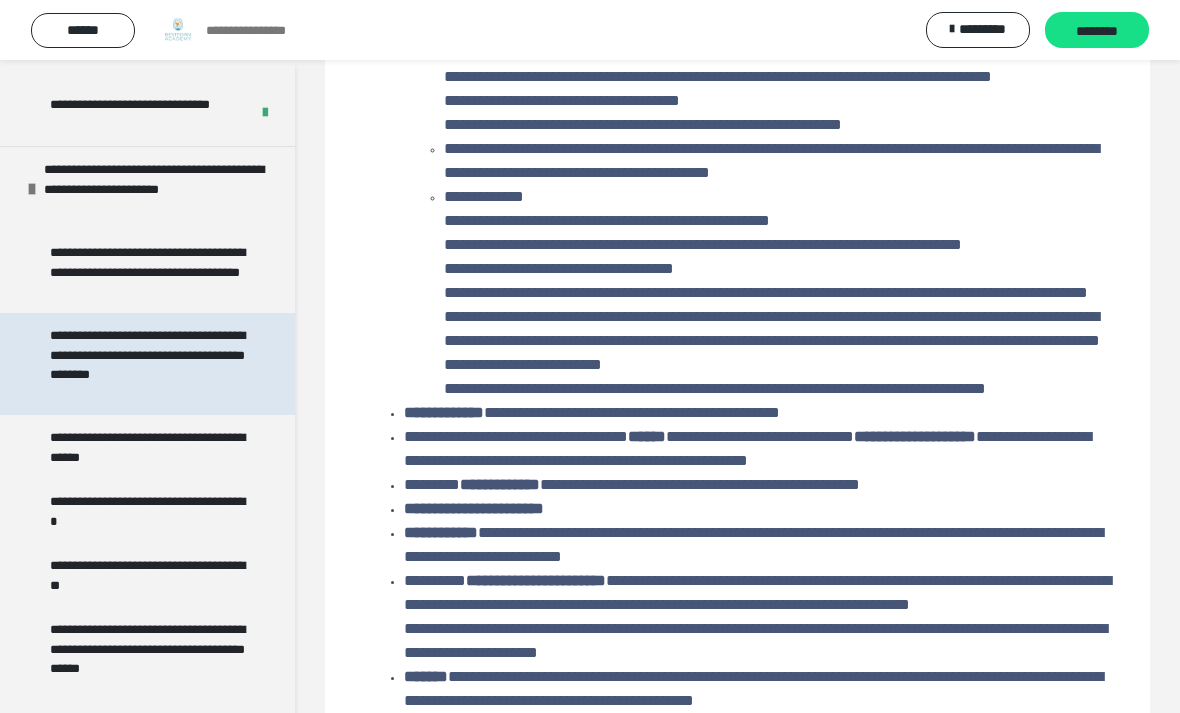 click on "**********" at bounding box center [149, 364] 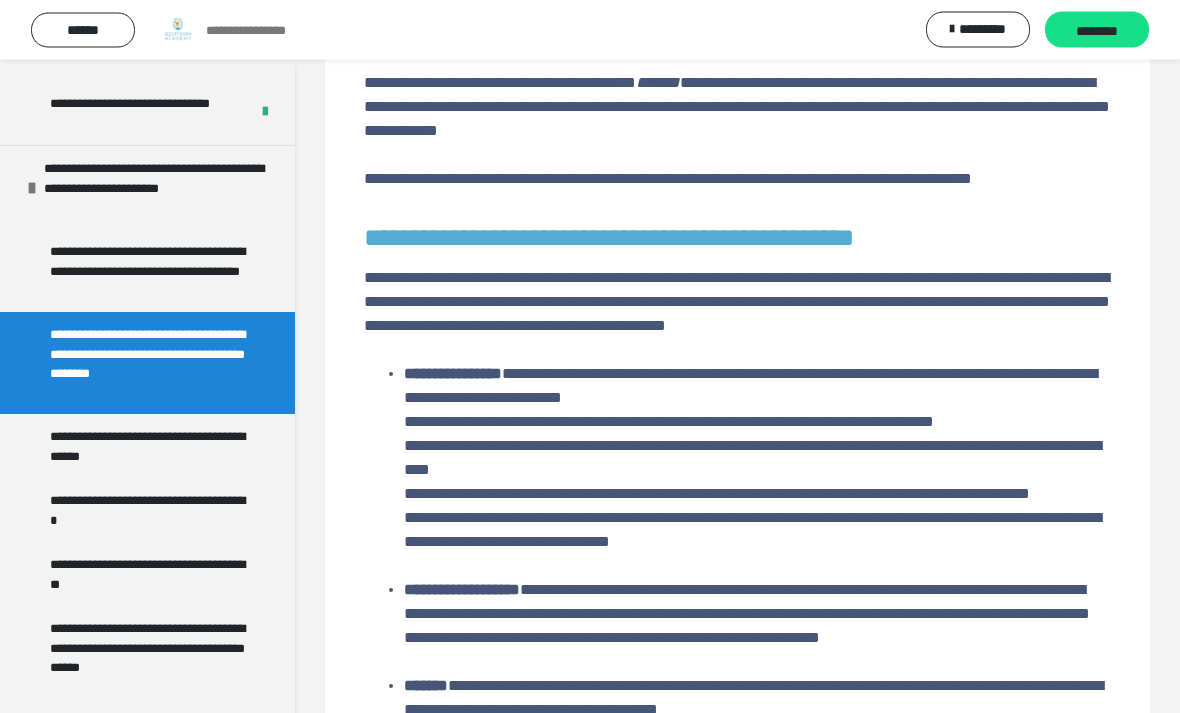 scroll, scrollTop: 556, scrollLeft: 0, axis: vertical 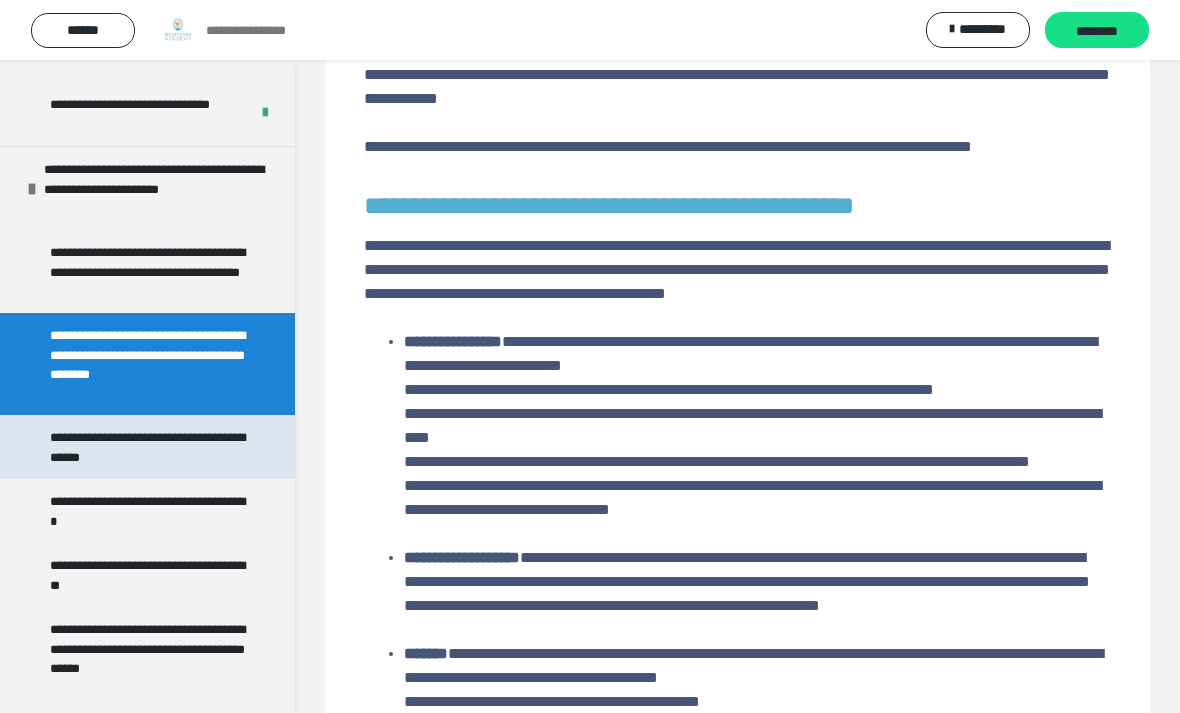 click on "**********" at bounding box center [149, 447] 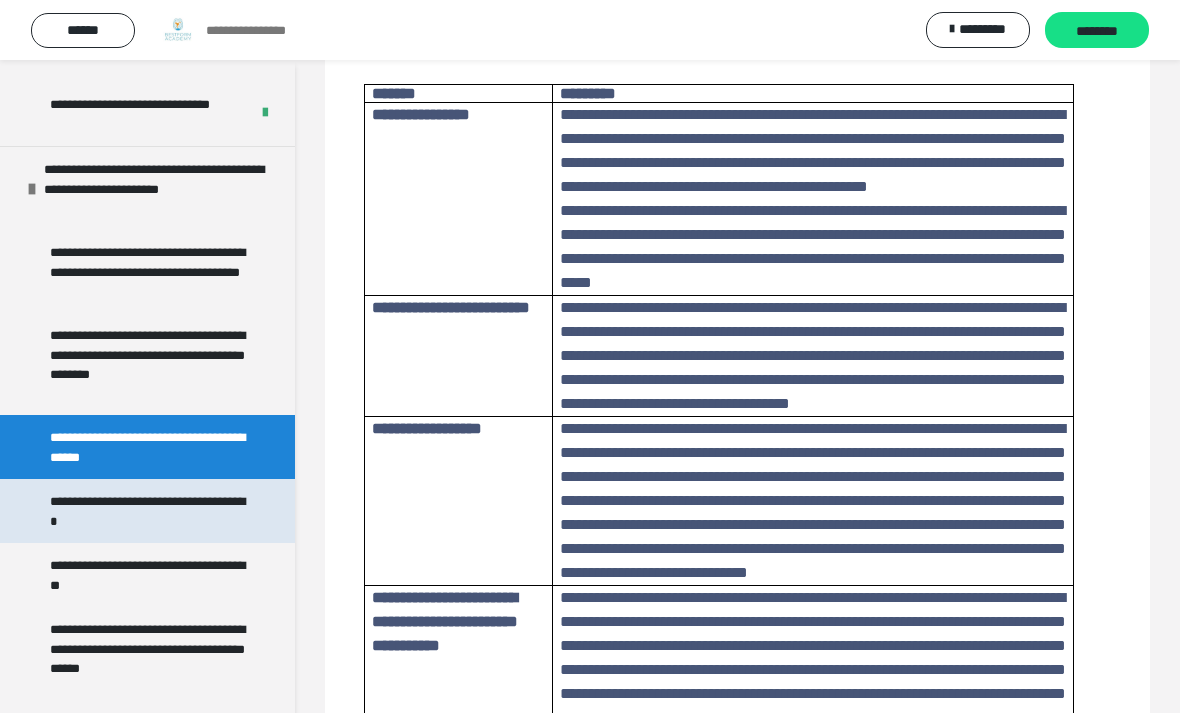 click on "**********" at bounding box center (149, 511) 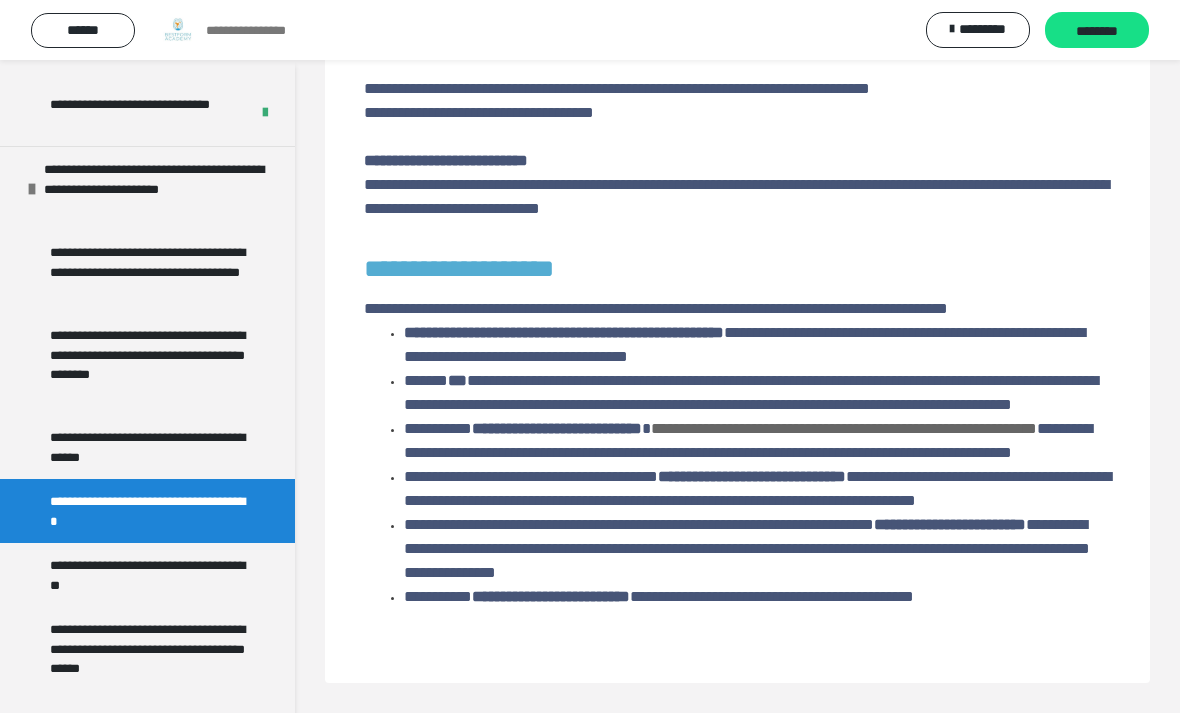 scroll, scrollTop: 2986, scrollLeft: 0, axis: vertical 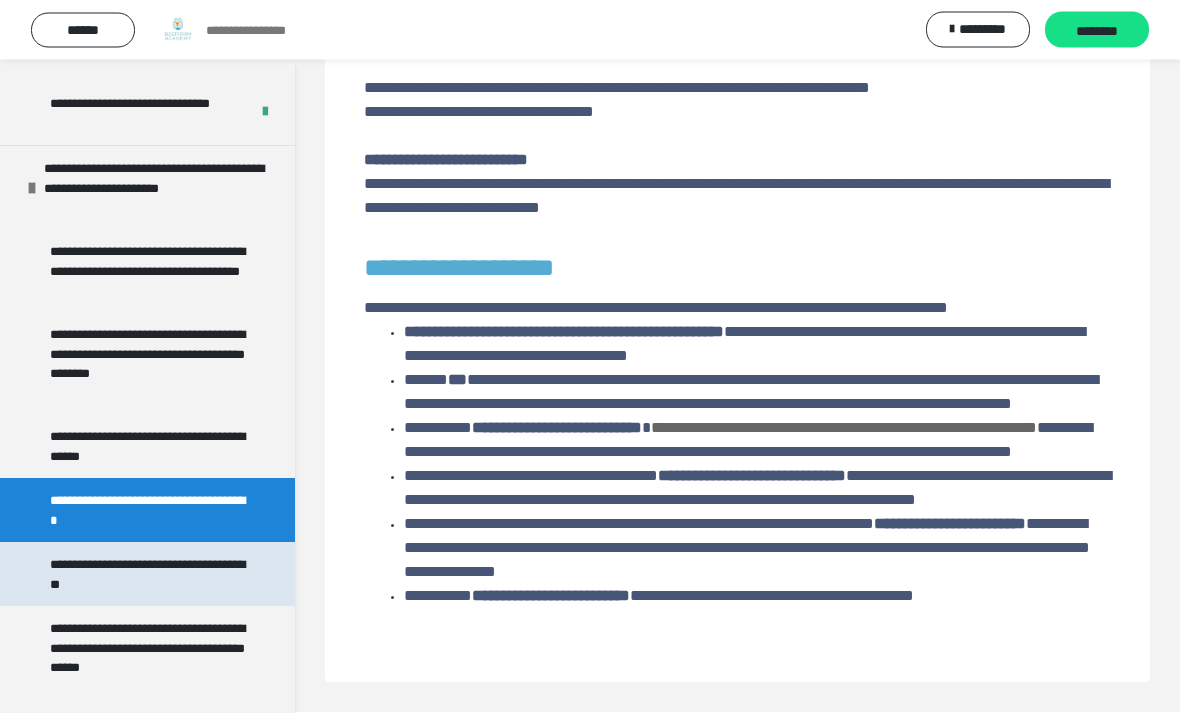 click on "**********" at bounding box center (149, 575) 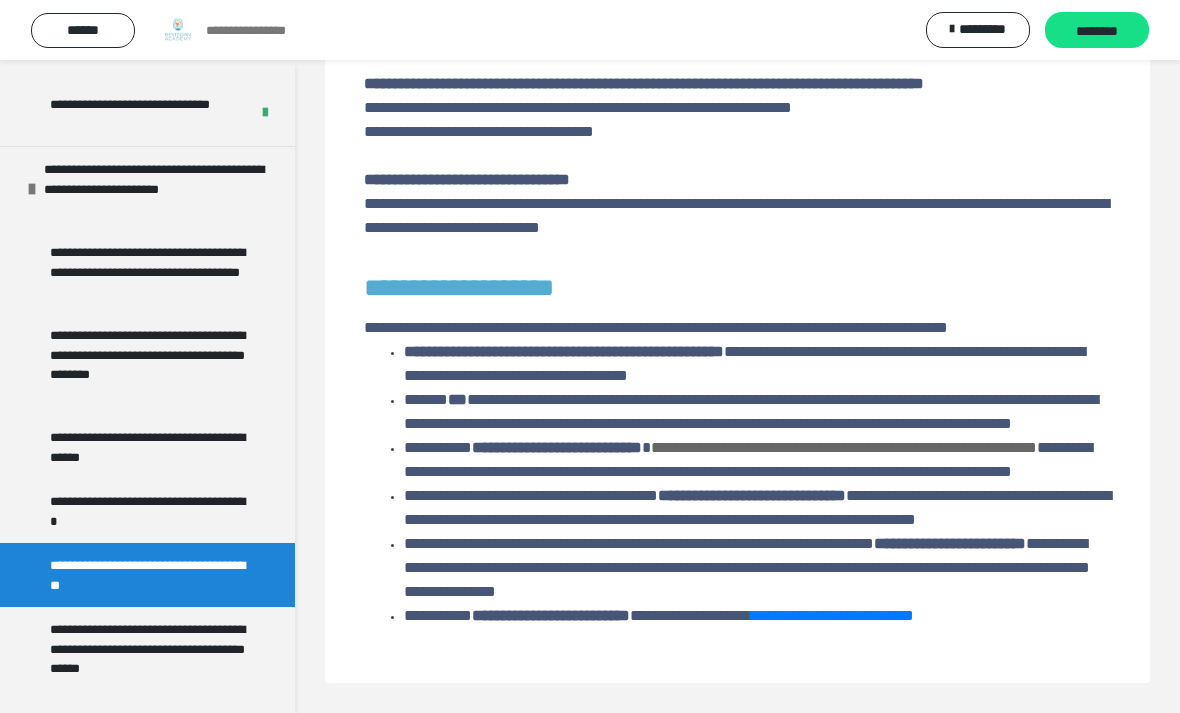 scroll, scrollTop: 1866, scrollLeft: 0, axis: vertical 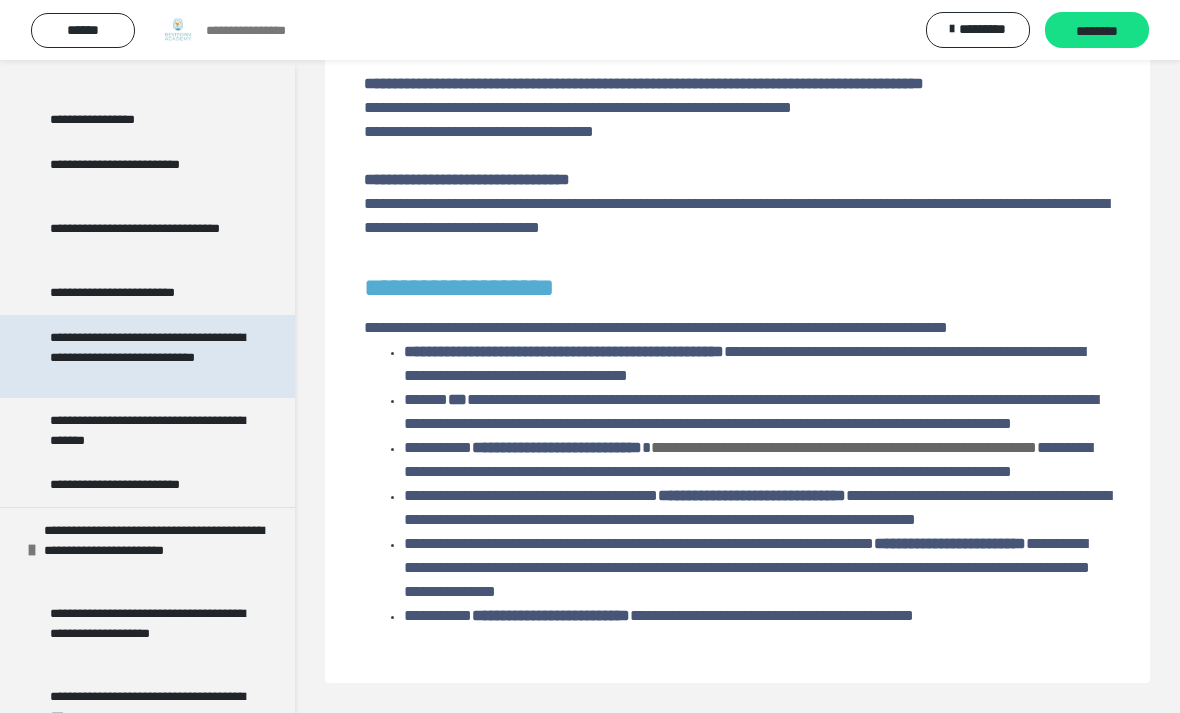 click on "**********" at bounding box center [149, 356] 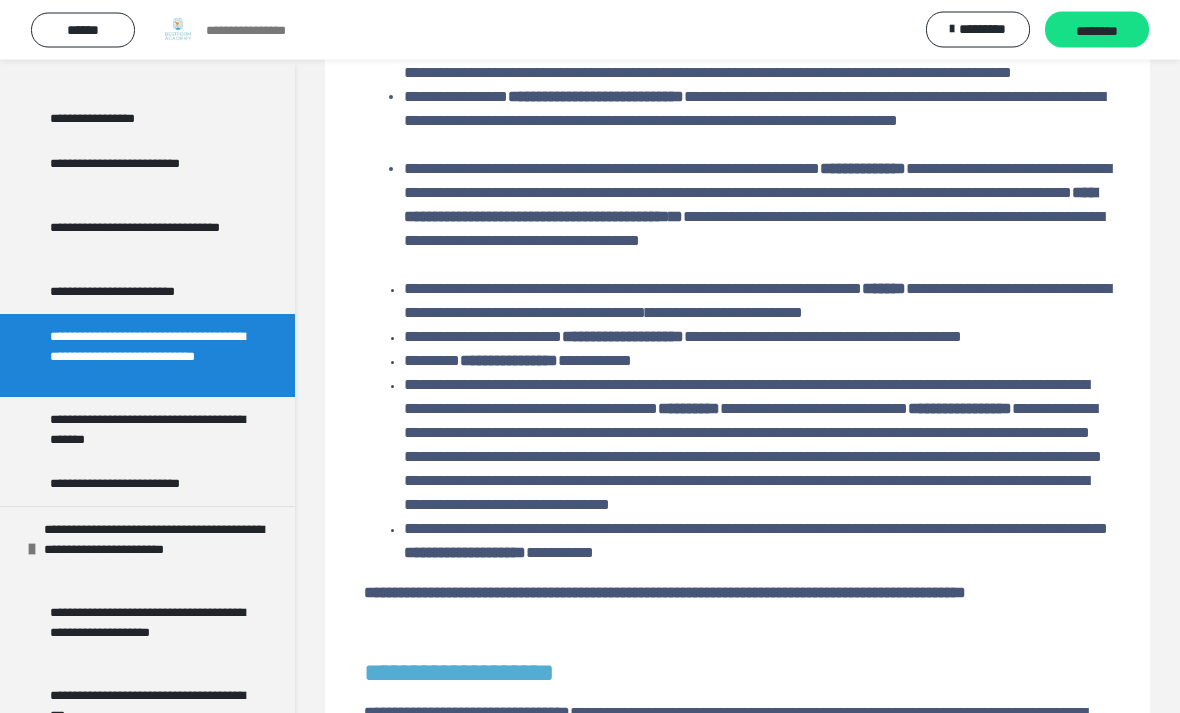 scroll, scrollTop: 1924, scrollLeft: 0, axis: vertical 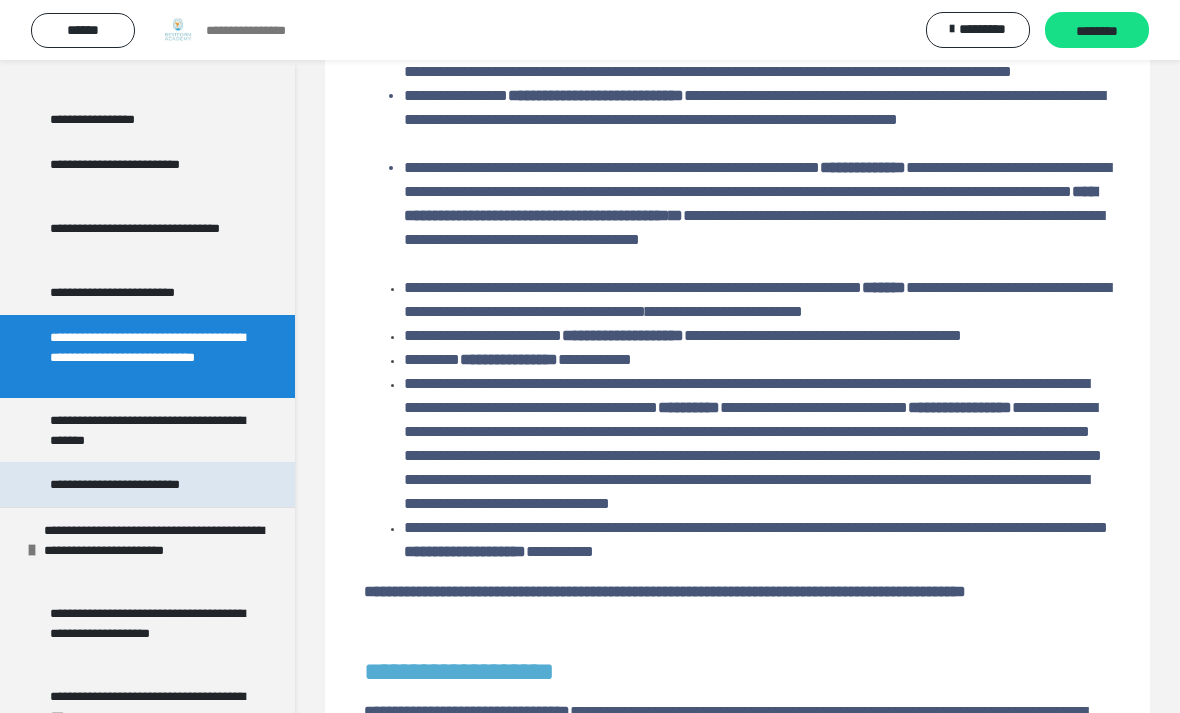click on "**********" at bounding box center [143, 484] 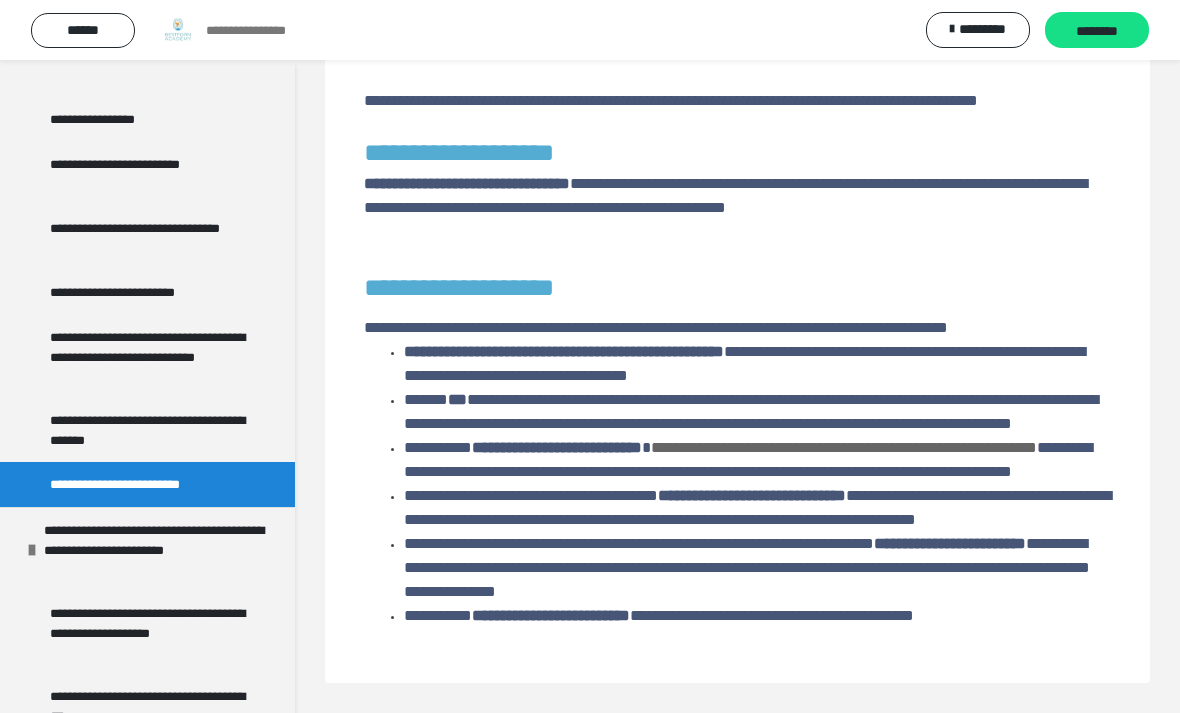 scroll, scrollTop: 1585, scrollLeft: 0, axis: vertical 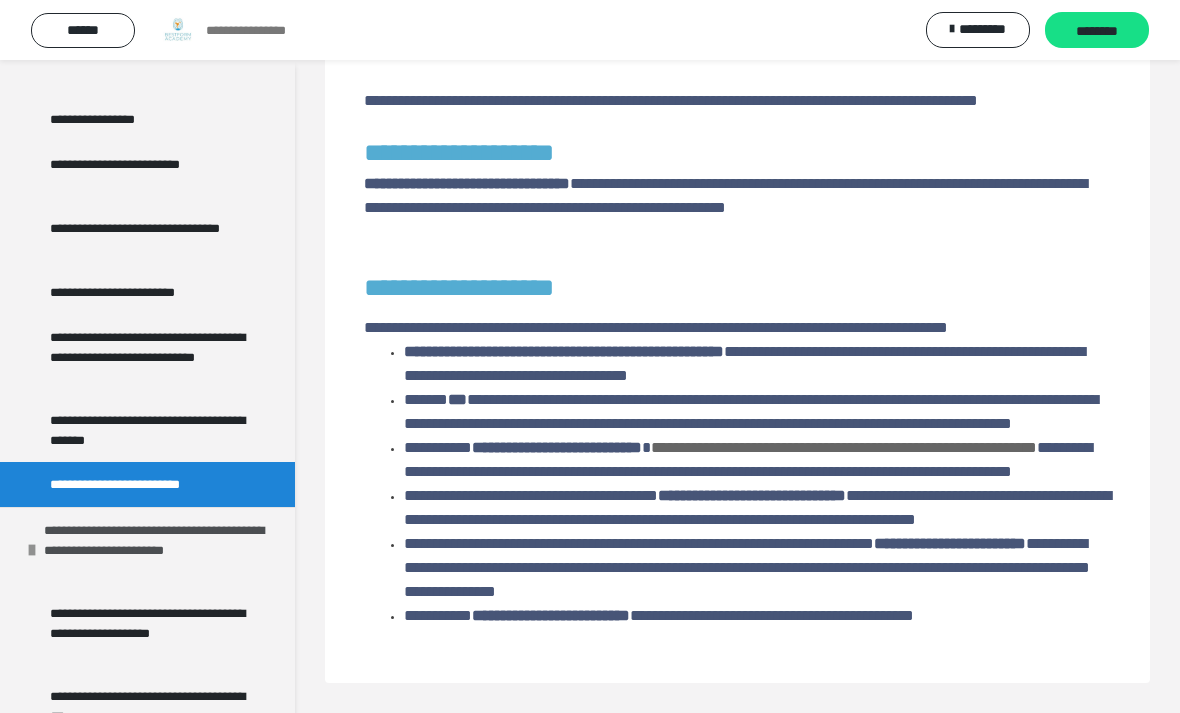 click on "**********" at bounding box center (162, 549) 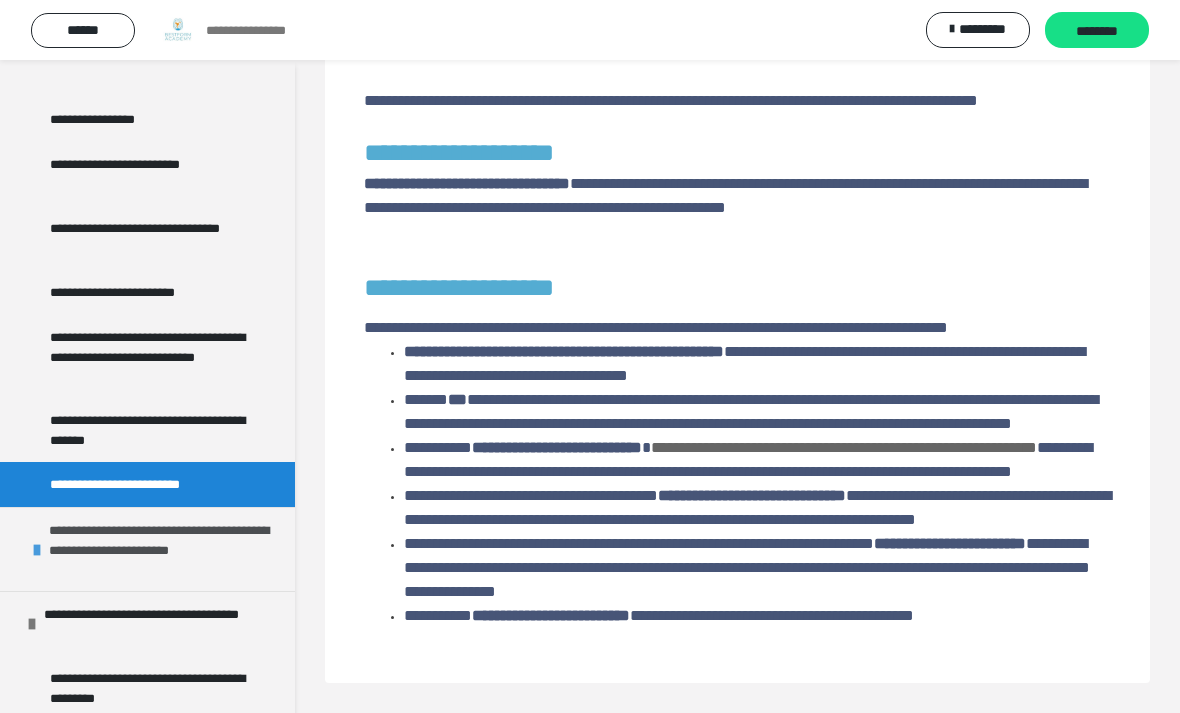 click on "**********" at bounding box center [167, 549] 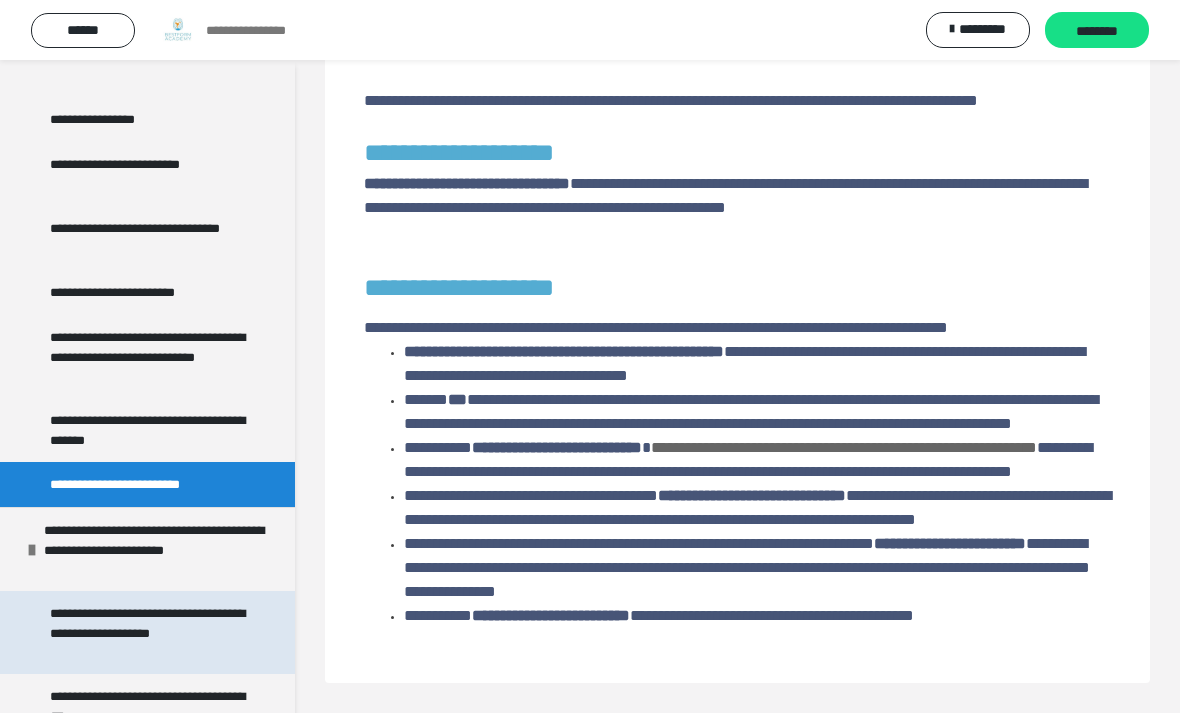 click on "**********" at bounding box center (149, 632) 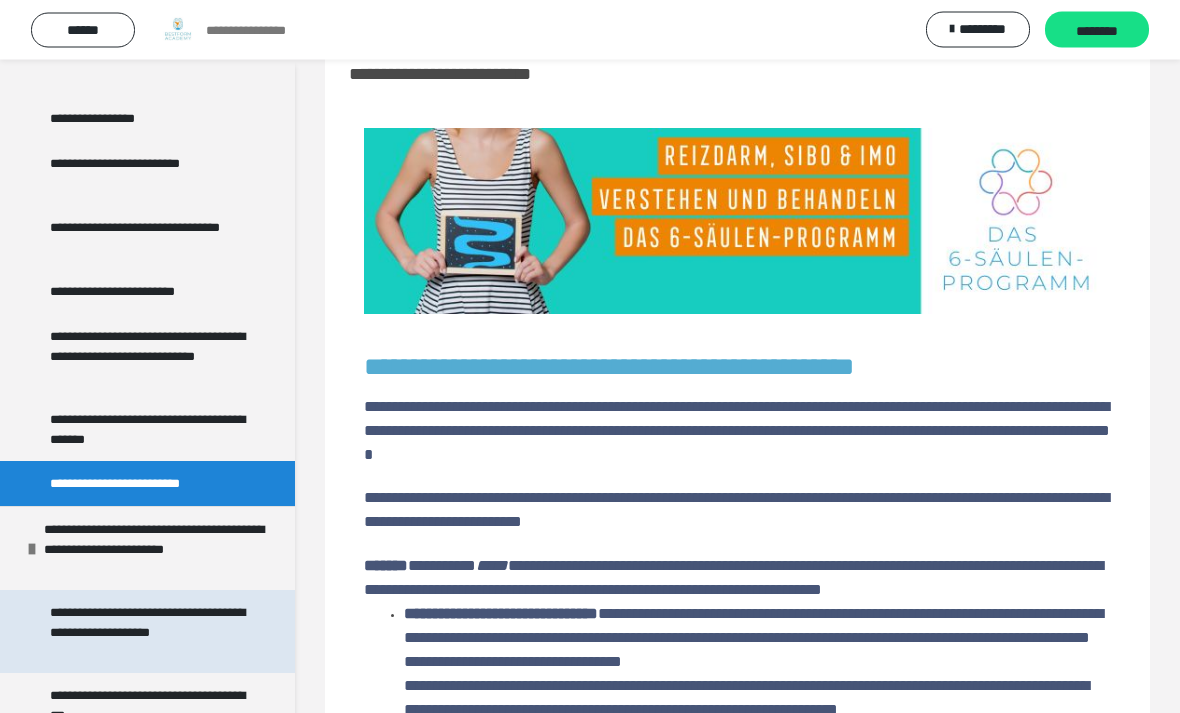 scroll, scrollTop: 0, scrollLeft: 0, axis: both 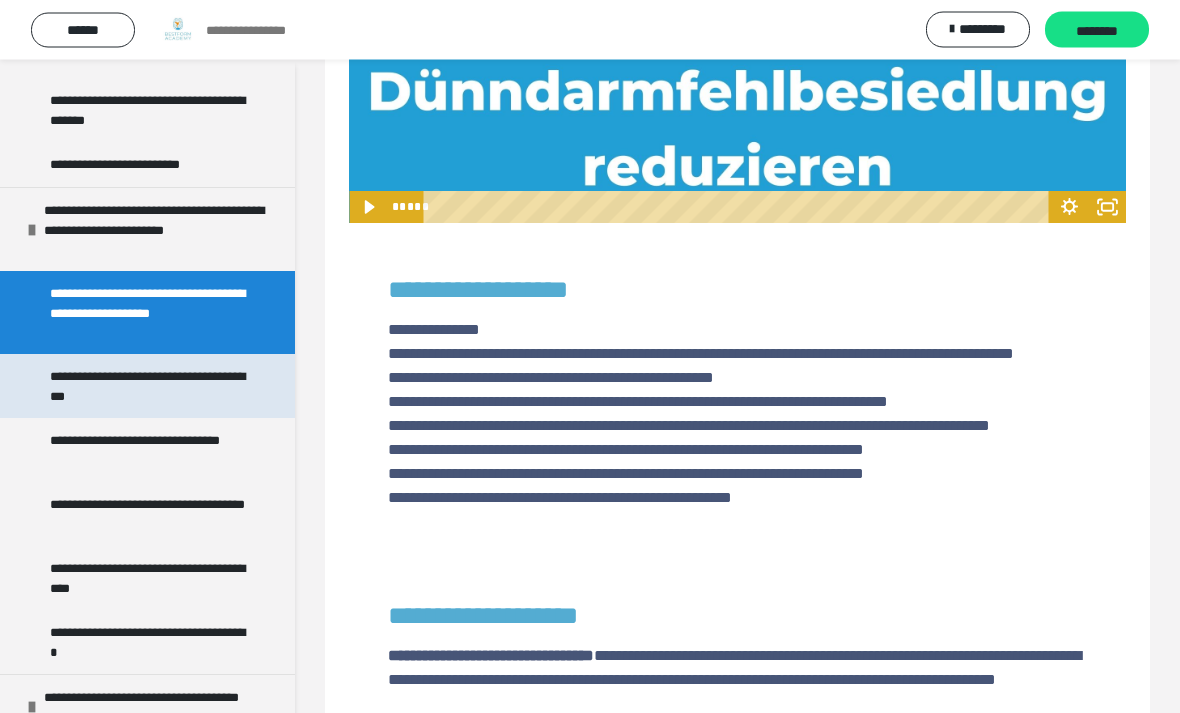 click on "**********" at bounding box center [149, 387] 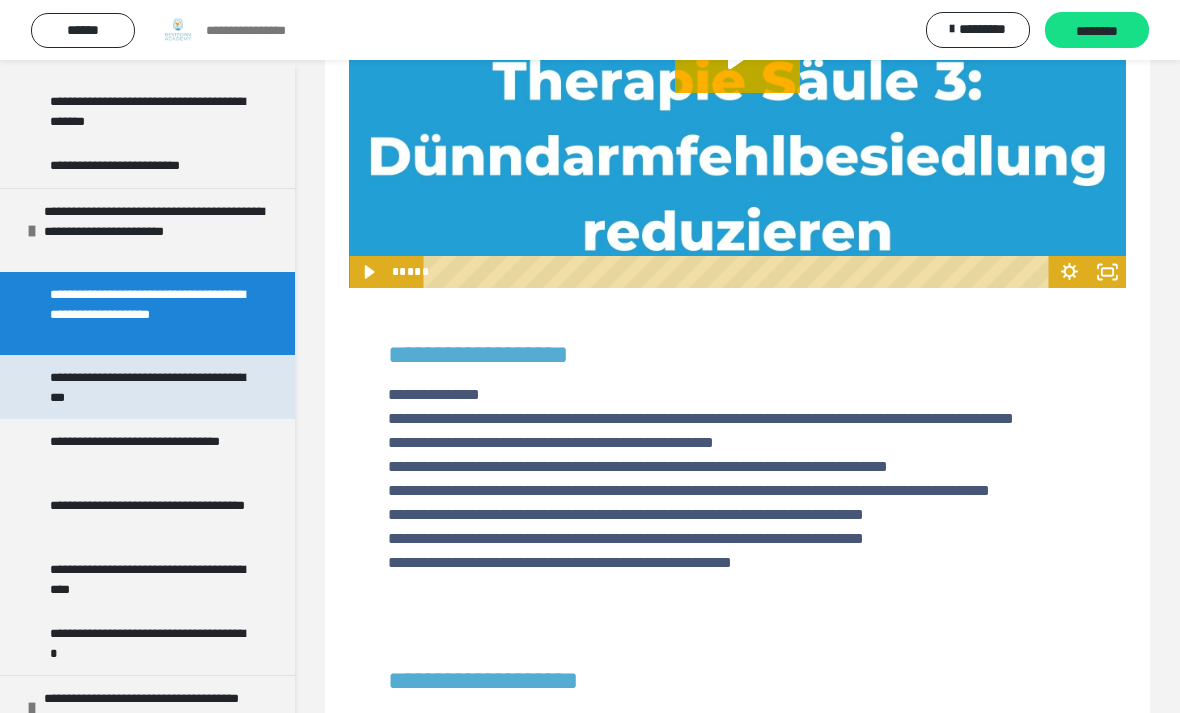 scroll, scrollTop: 1139, scrollLeft: 0, axis: vertical 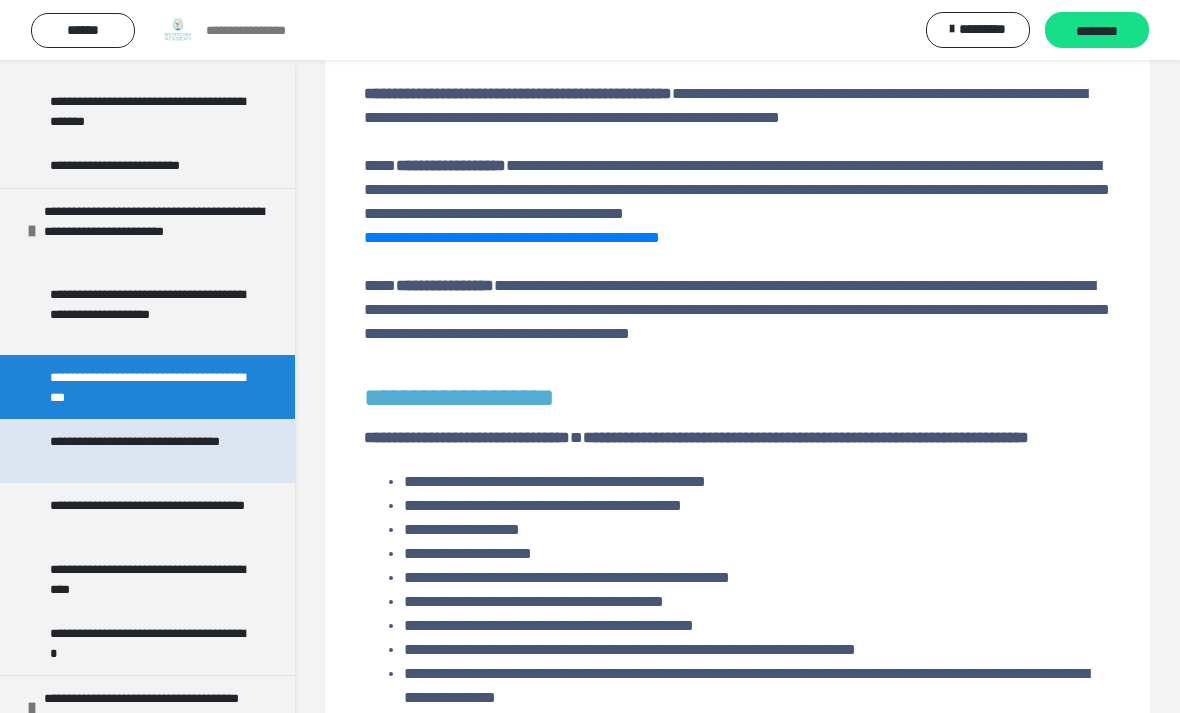 click on "**********" at bounding box center [149, 451] 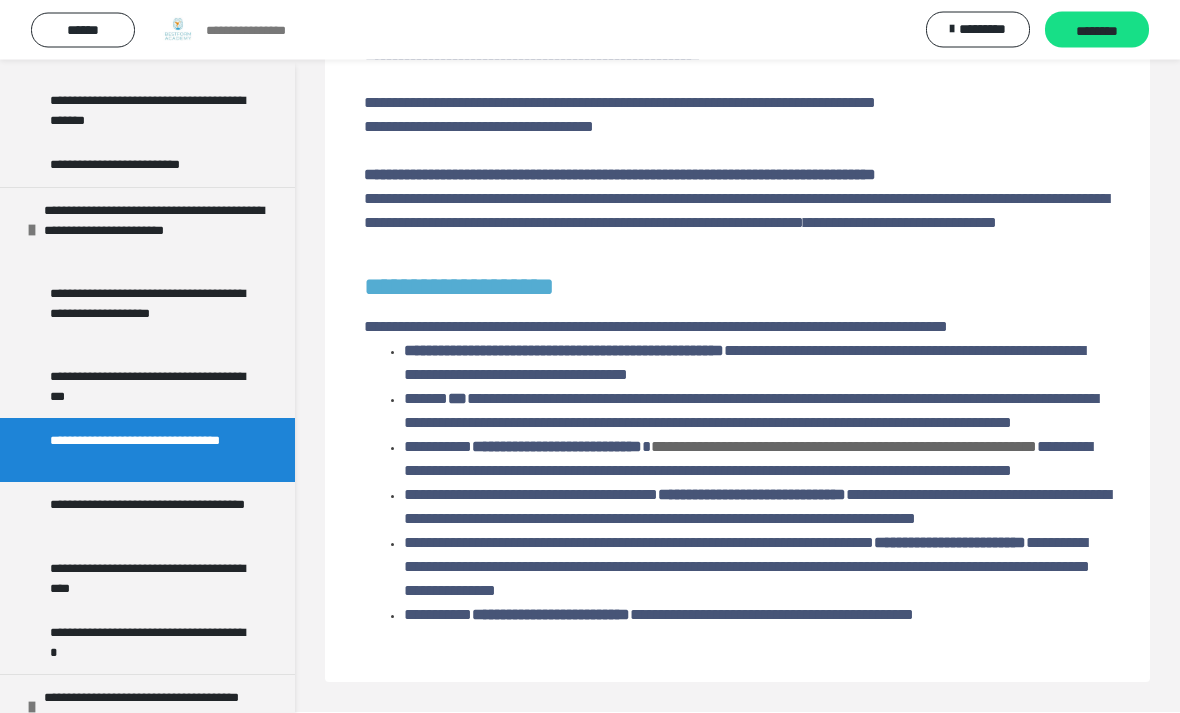 scroll, scrollTop: 6298, scrollLeft: 0, axis: vertical 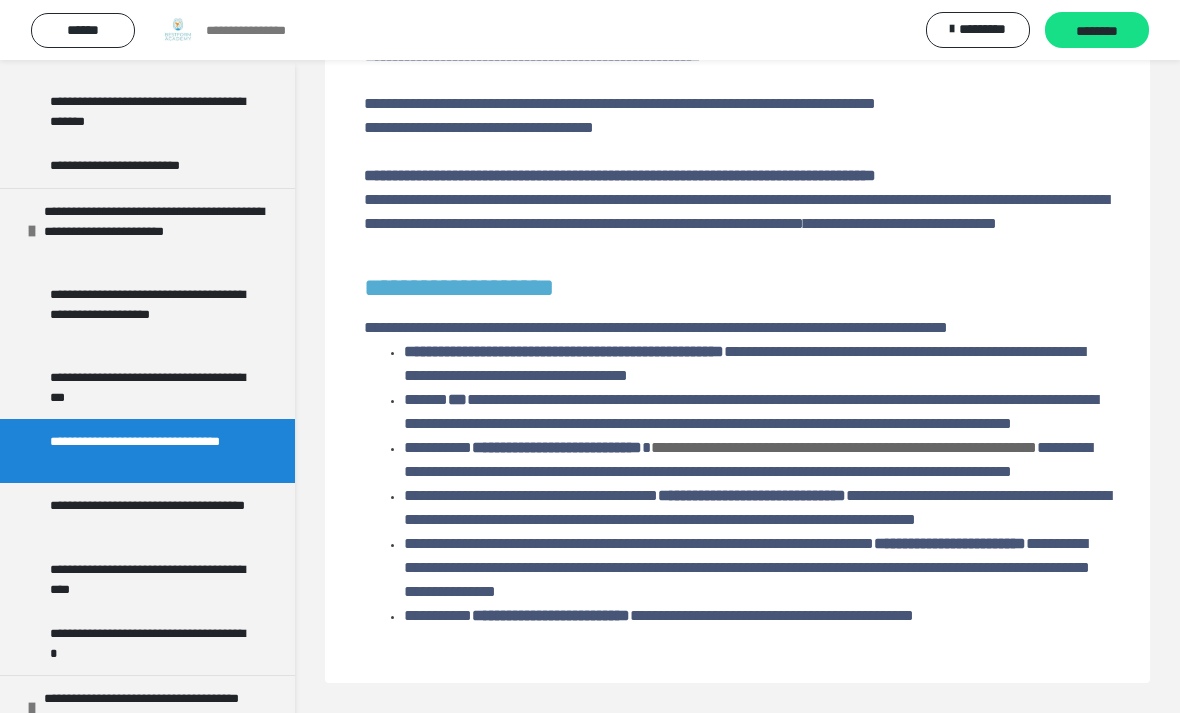 click on "**********" at bounding box center [737, -2644] 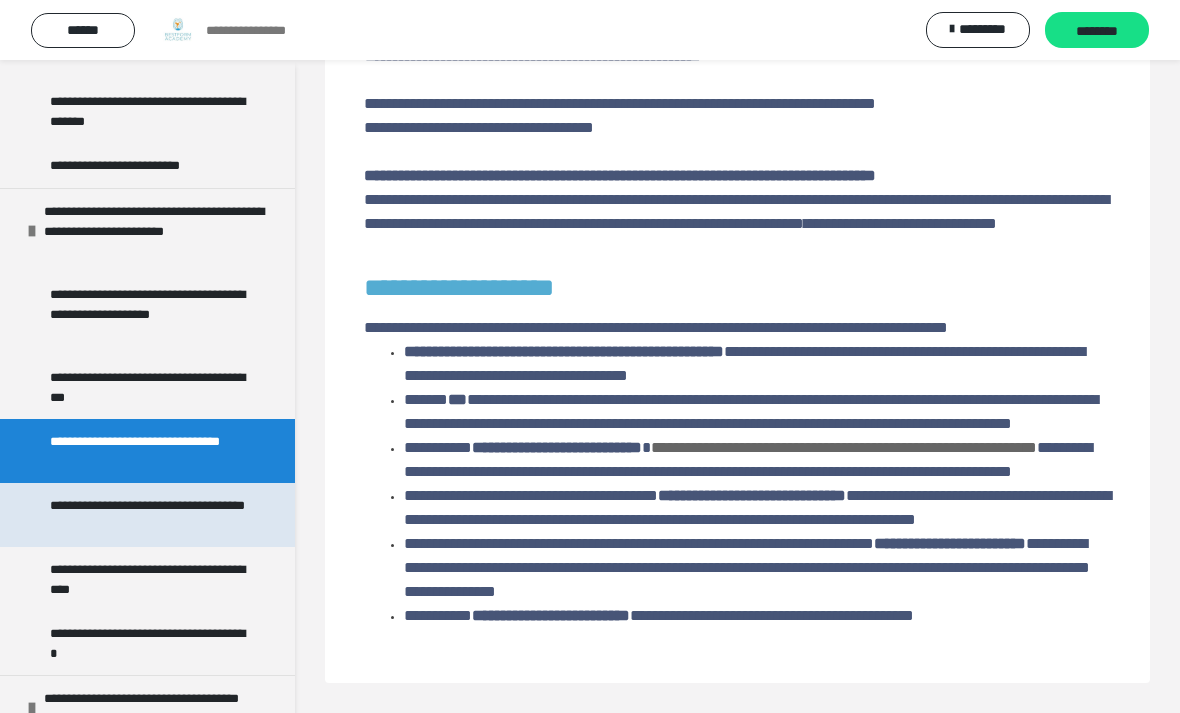 click on "**********" at bounding box center [149, 515] 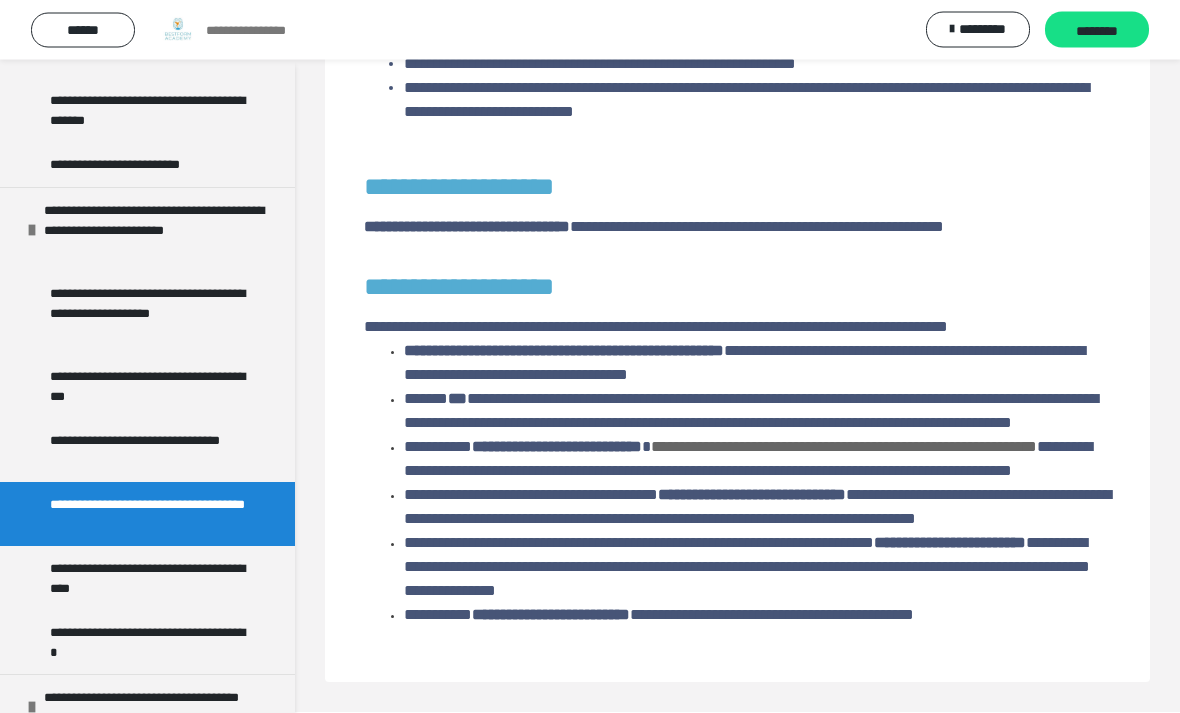scroll, scrollTop: 1921, scrollLeft: 0, axis: vertical 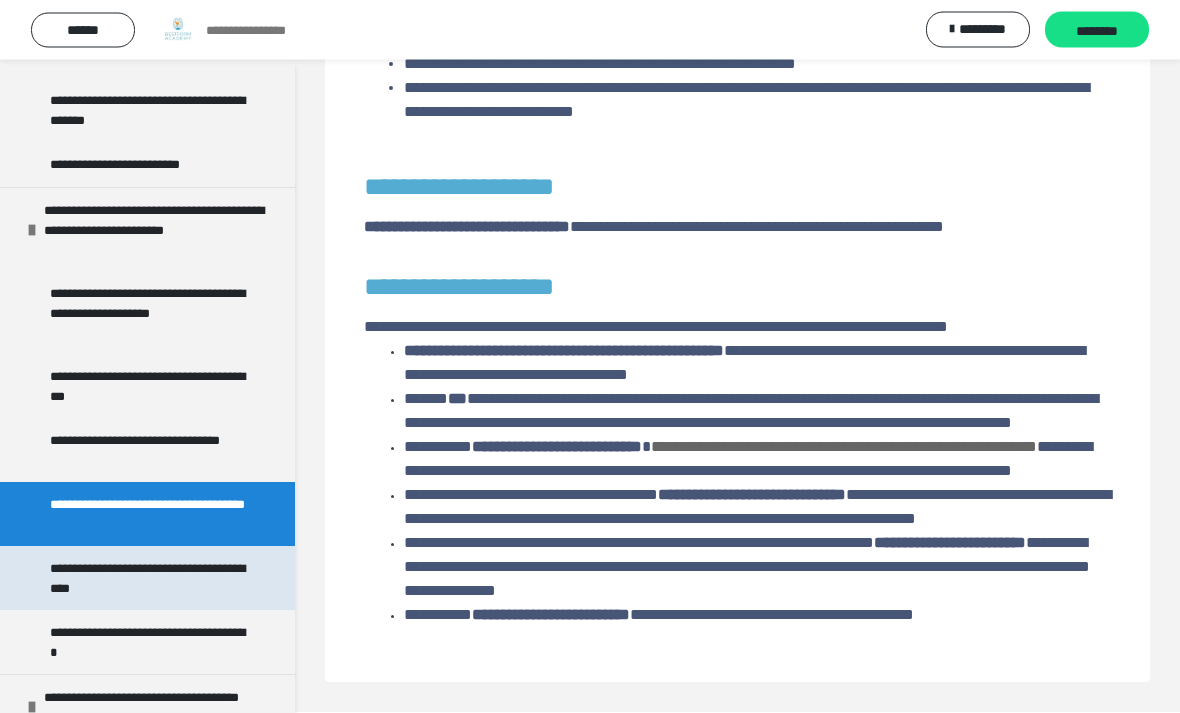 click on "**********" at bounding box center [149, 579] 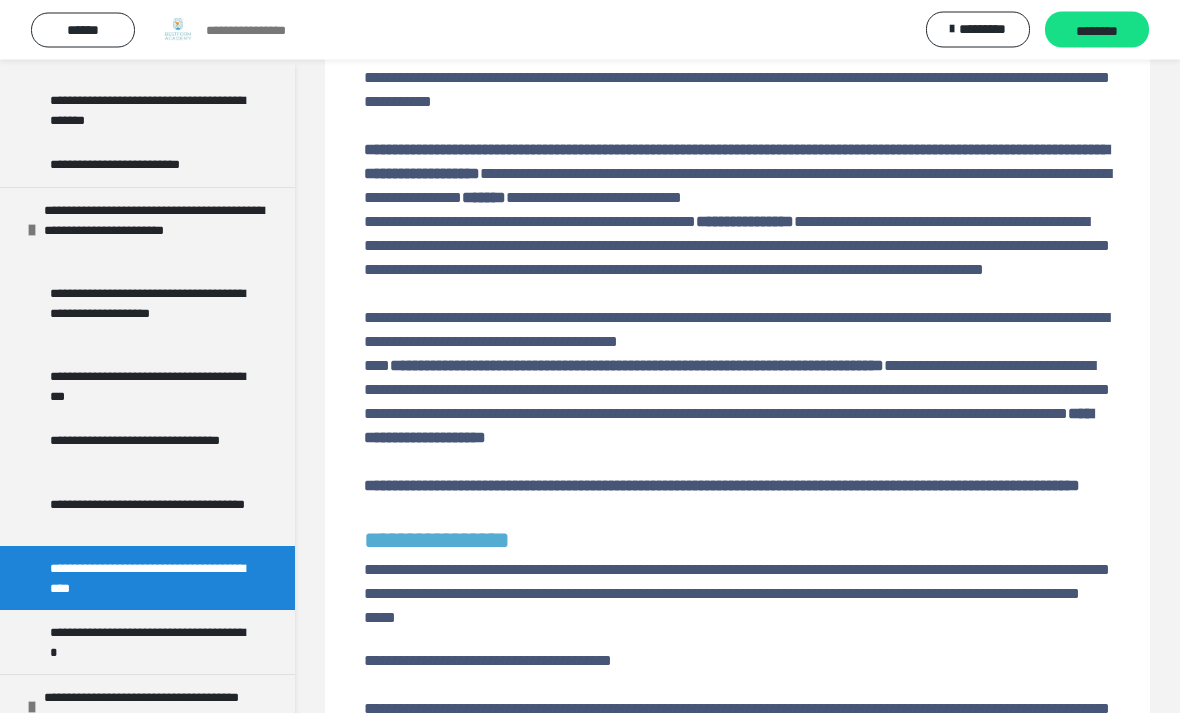 scroll, scrollTop: 988, scrollLeft: 0, axis: vertical 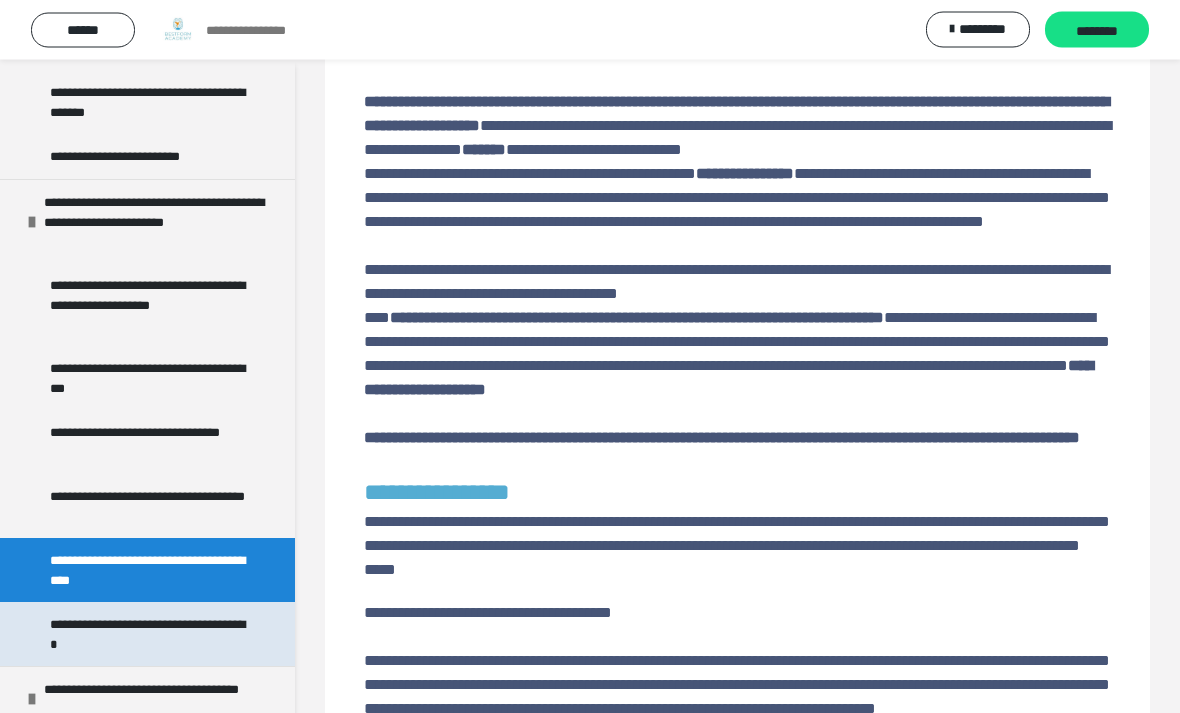 click on "**********" at bounding box center (149, 635) 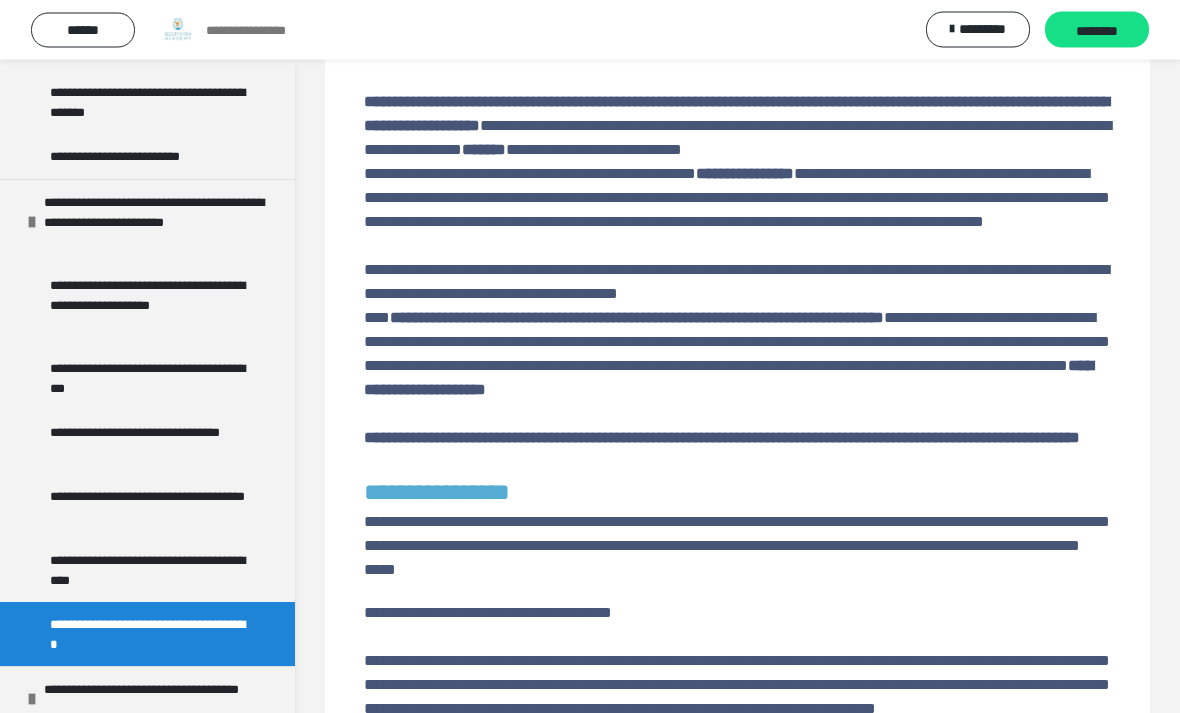 scroll, scrollTop: 989, scrollLeft: 0, axis: vertical 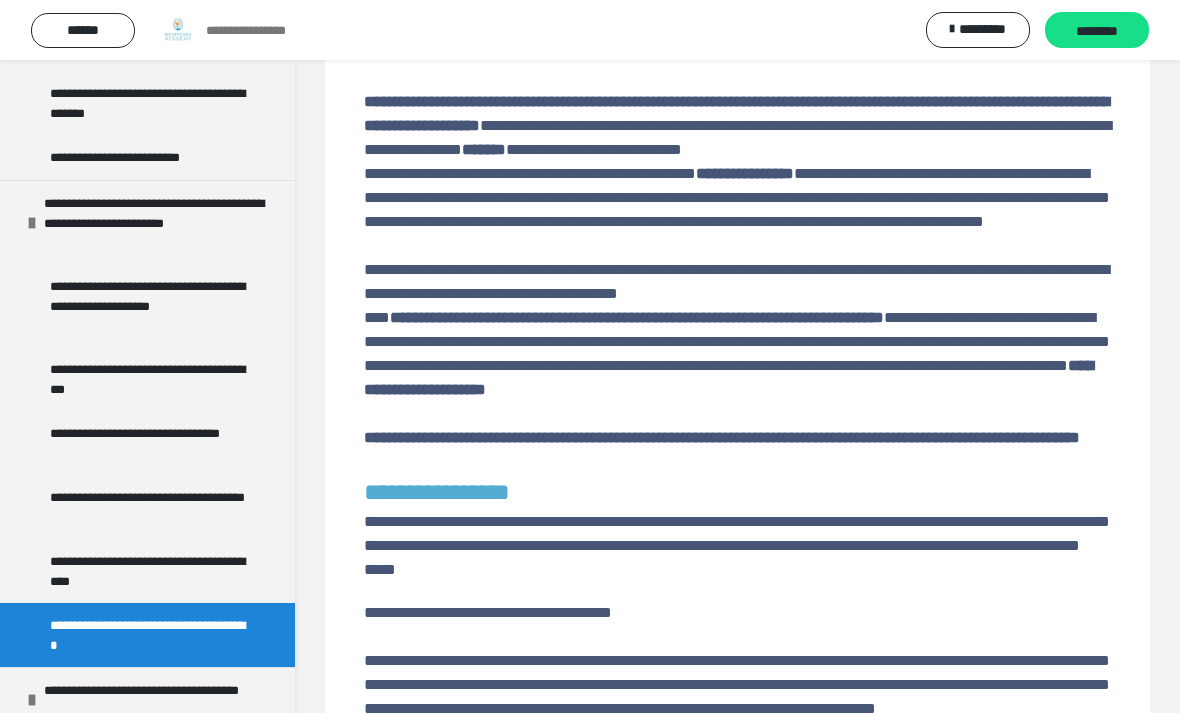 click on "**********" at bounding box center (149, 635) 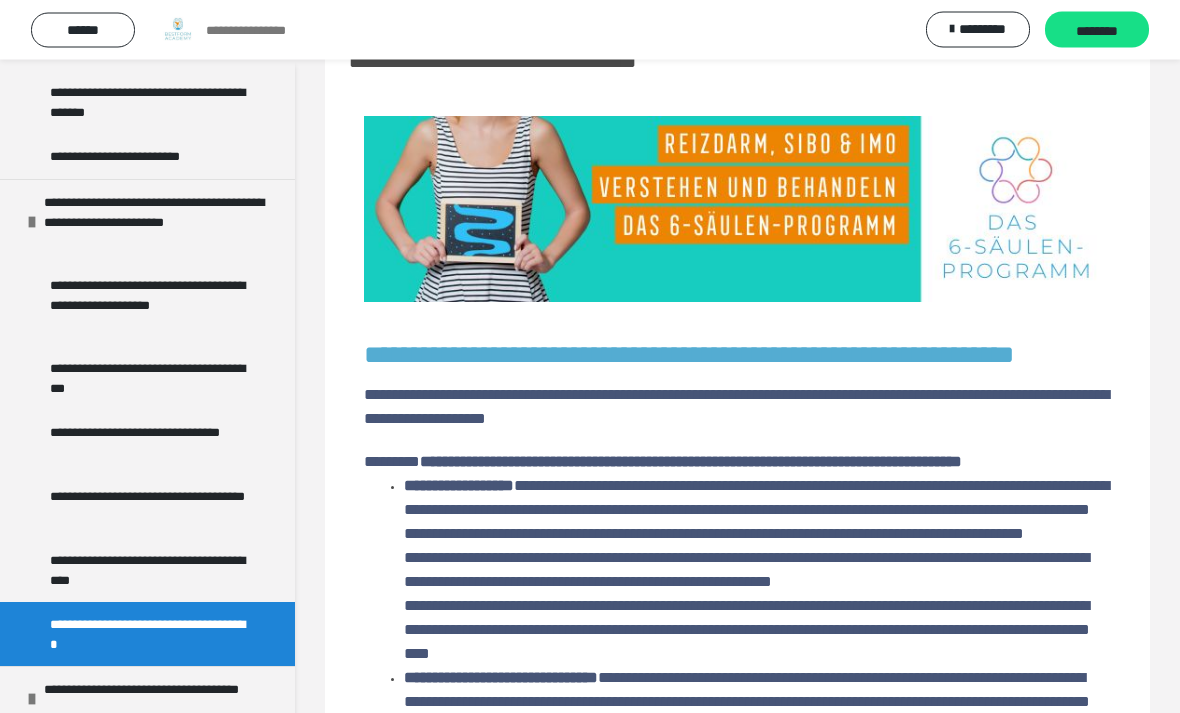 scroll, scrollTop: 0, scrollLeft: 0, axis: both 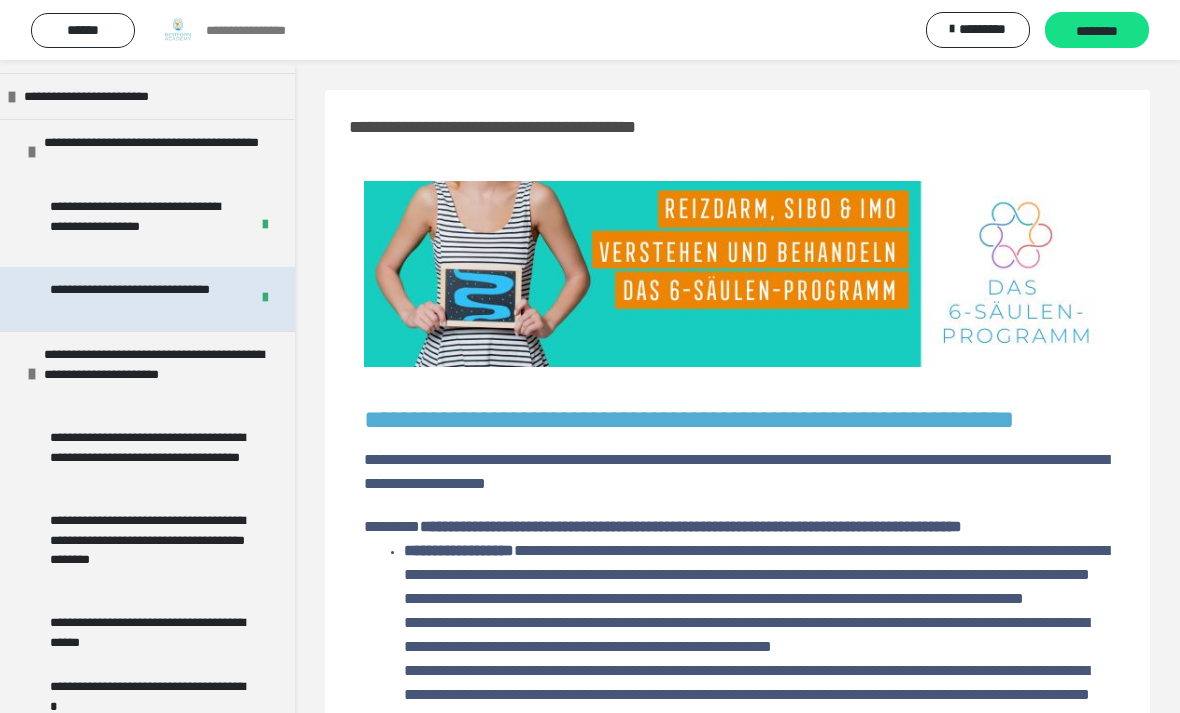 click on "**********" at bounding box center (141, 299) 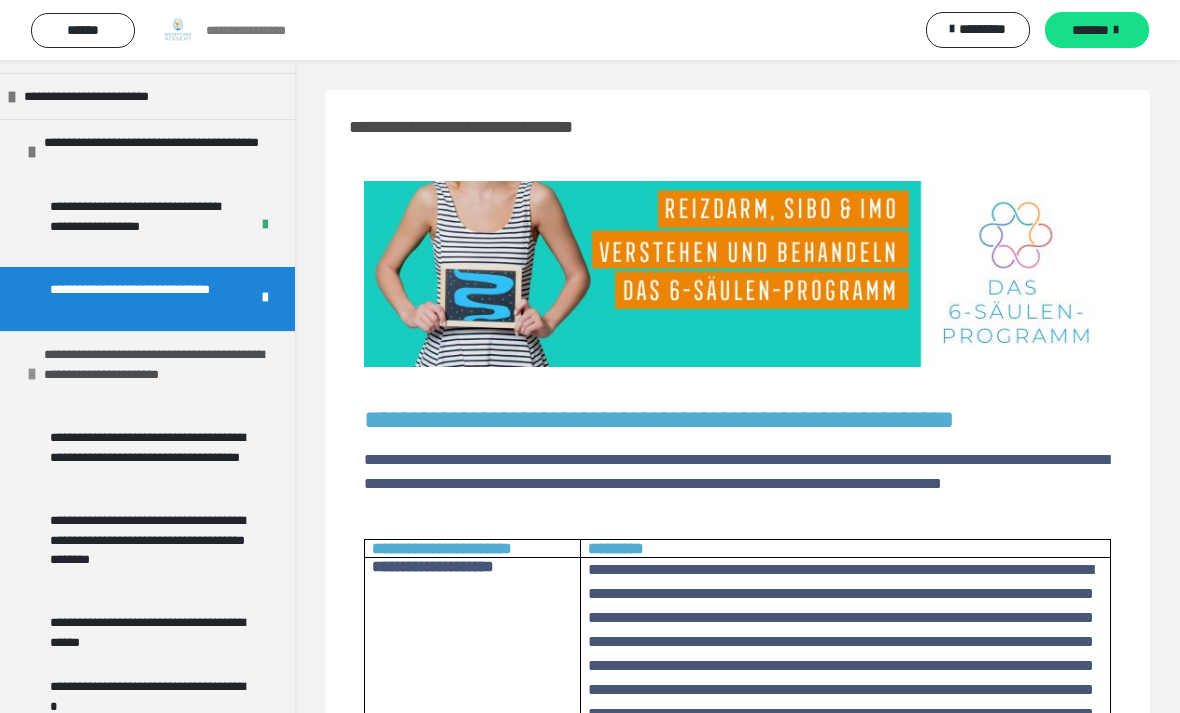 click on "**********" at bounding box center (162, 373) 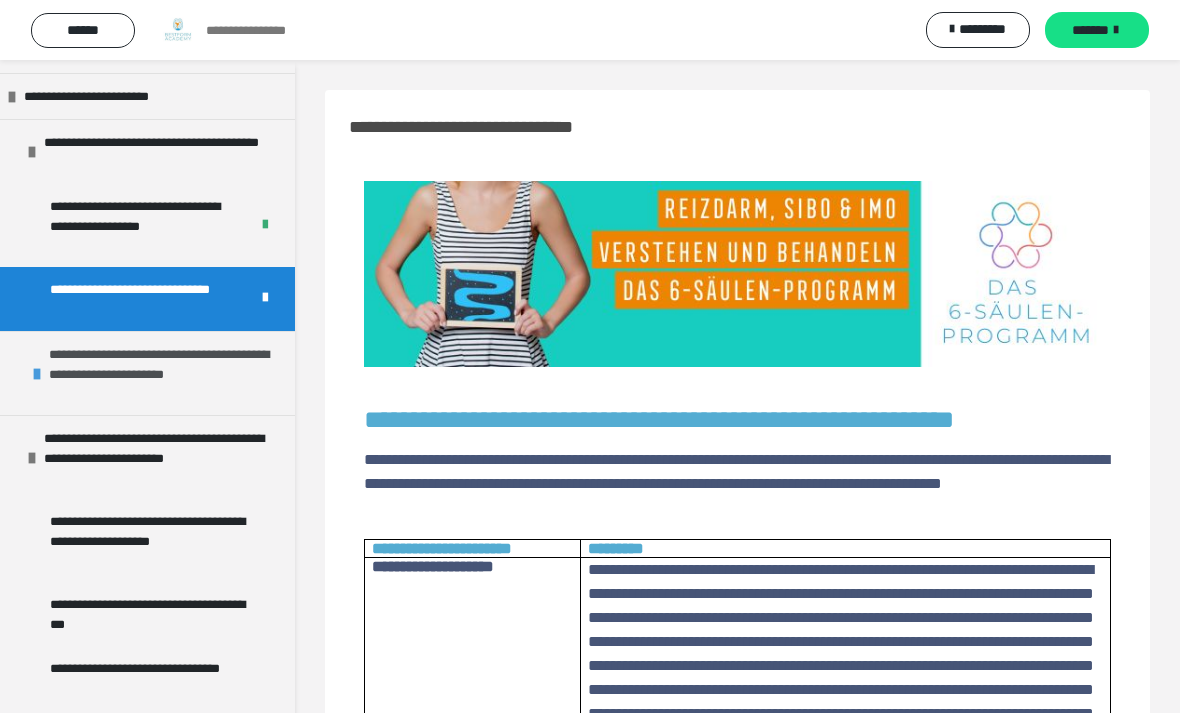 click on "**********" at bounding box center [167, 373] 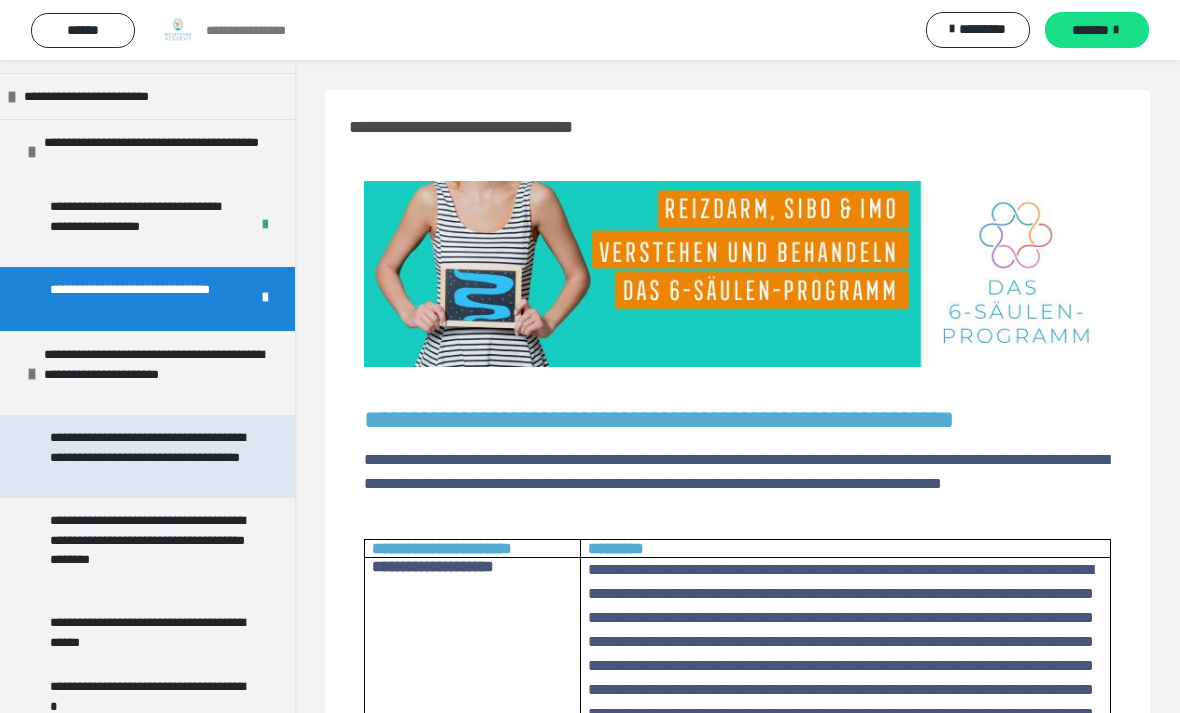 click on "**********" at bounding box center (149, 456) 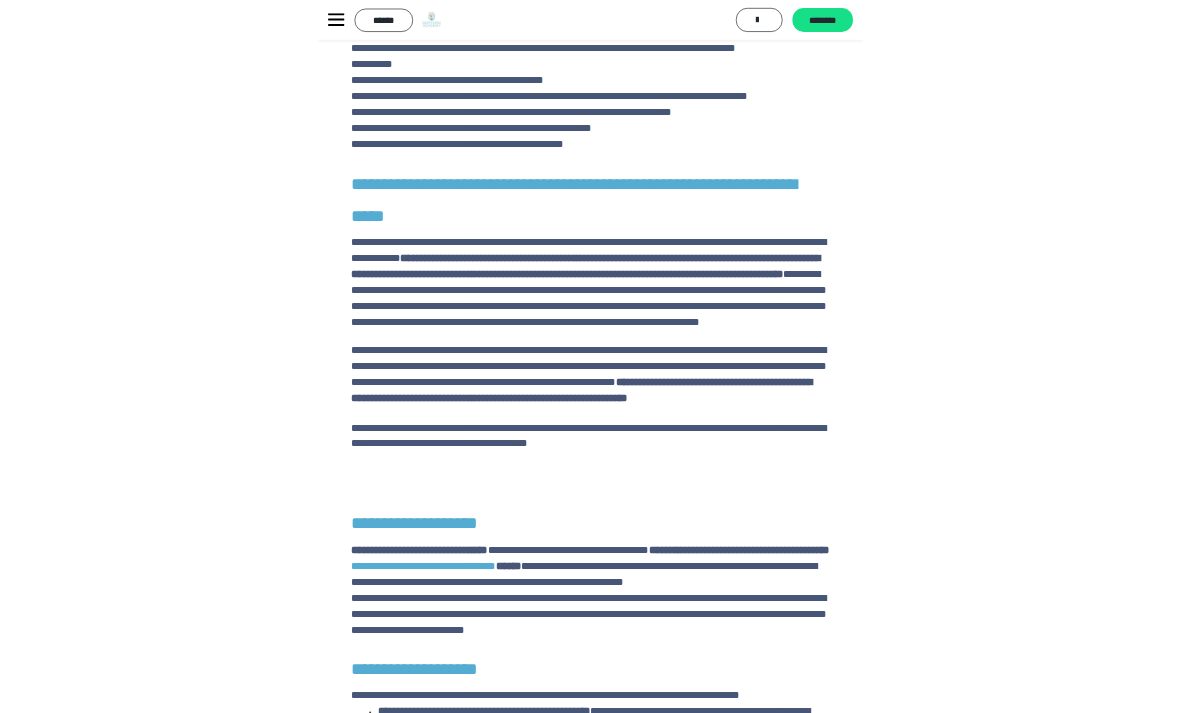scroll, scrollTop: 1991, scrollLeft: 0, axis: vertical 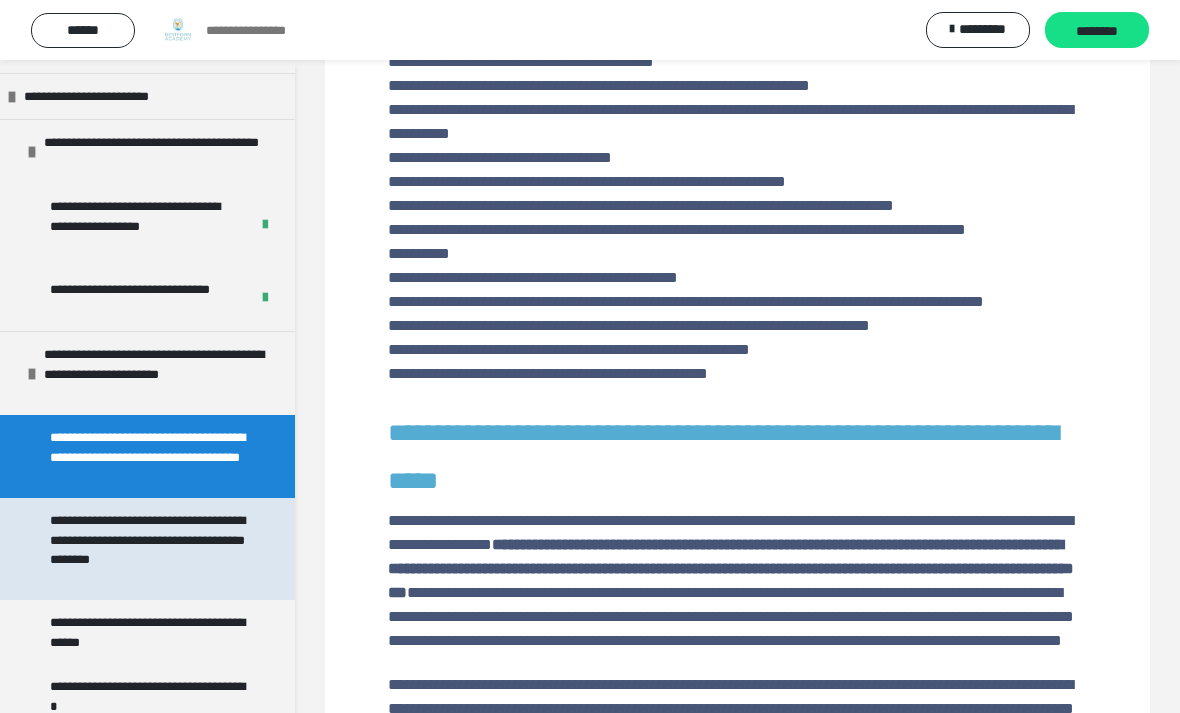 click on "**********" at bounding box center [149, 549] 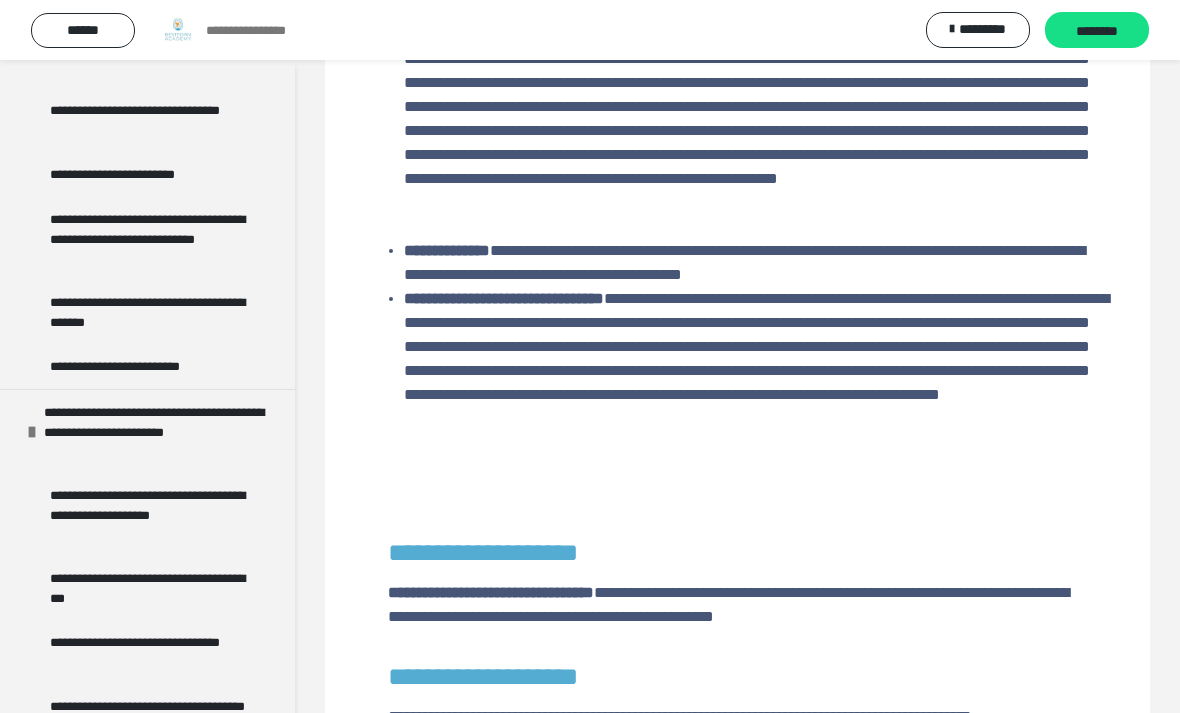 scroll, scrollTop: 2259, scrollLeft: 0, axis: vertical 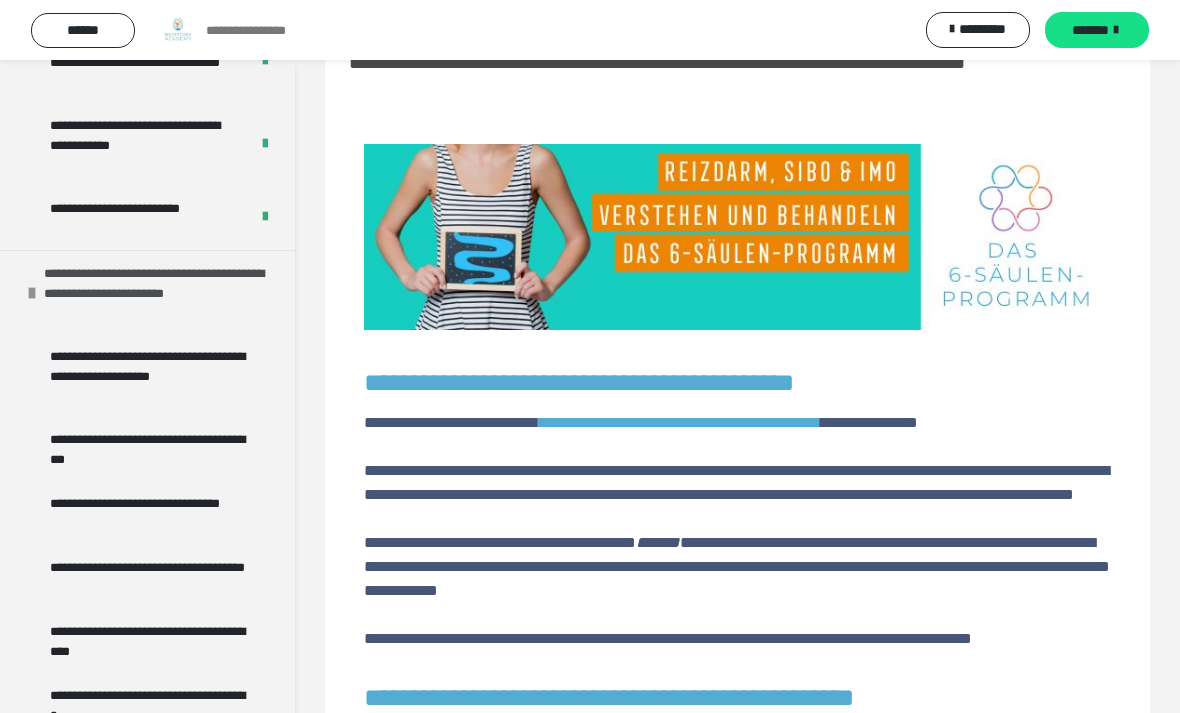 click on "**********" at bounding box center [162, 292] 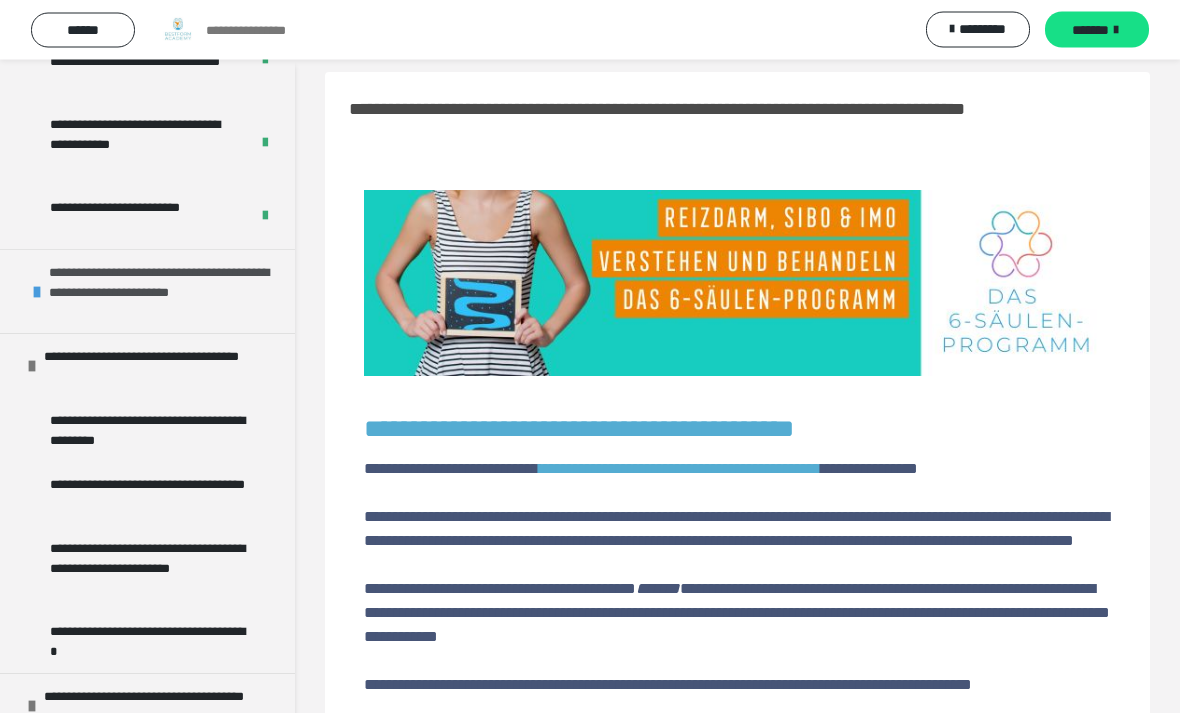 scroll, scrollTop: 0, scrollLeft: 0, axis: both 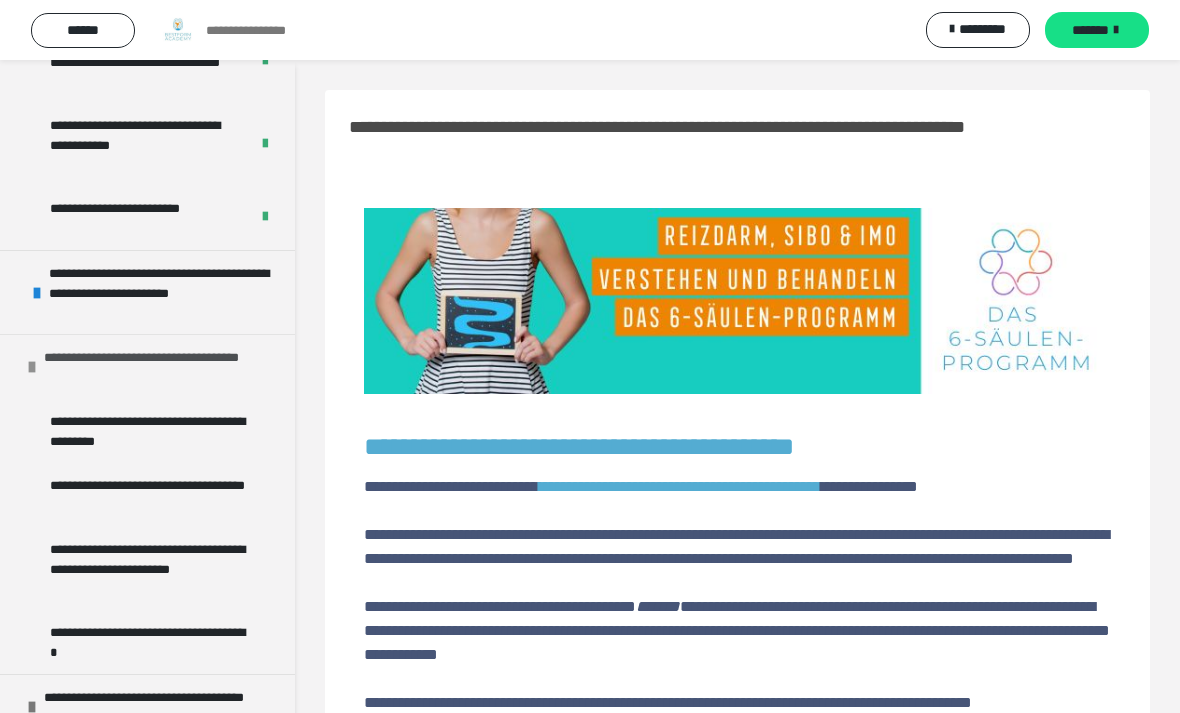 click on "**********" at bounding box center [162, 367] 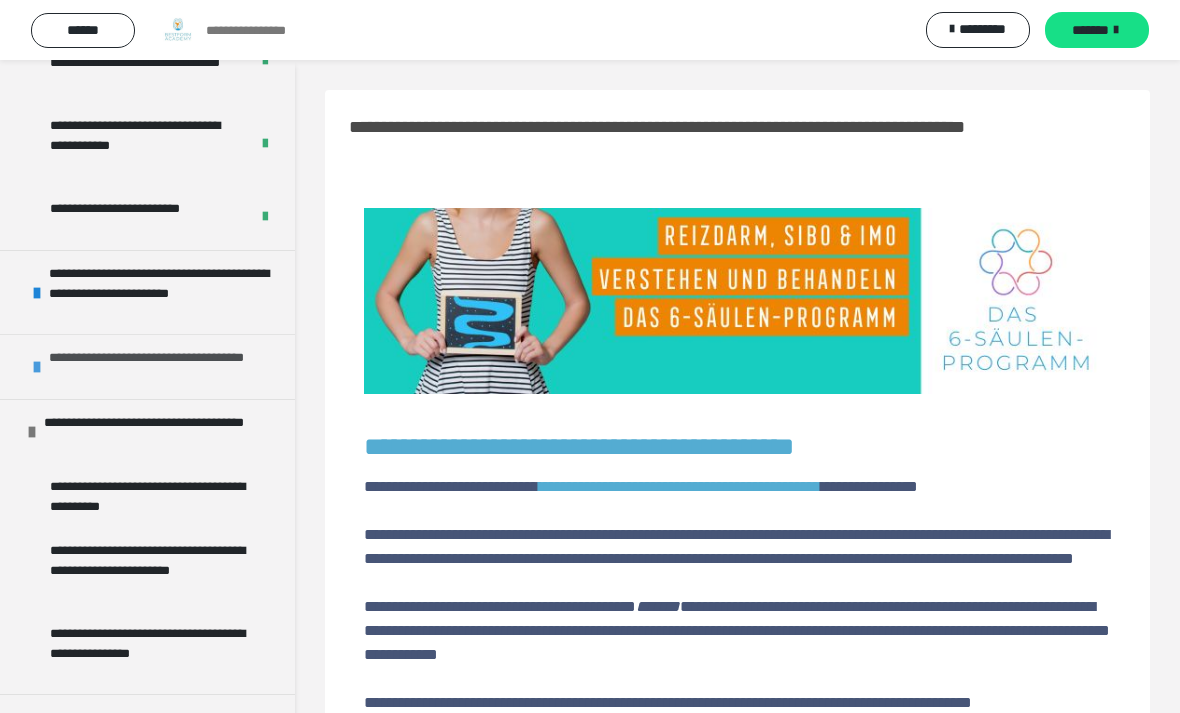 click on "**********" at bounding box center [167, 367] 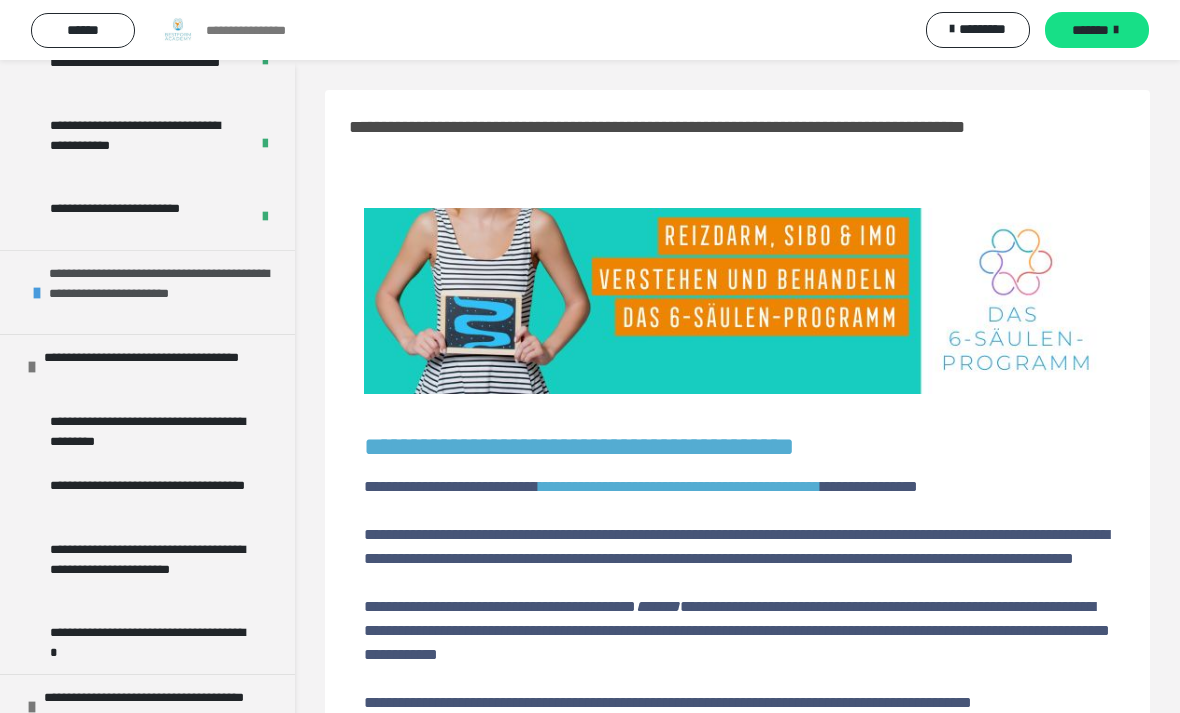 click on "**********" at bounding box center [167, 292] 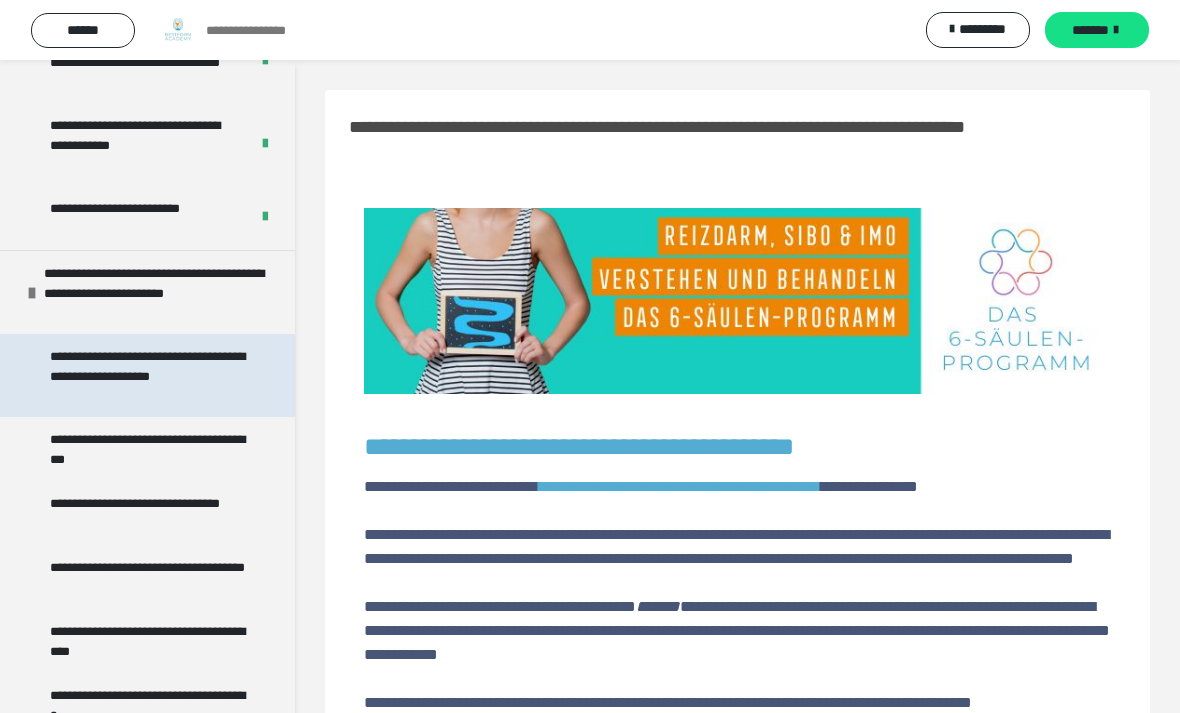 click on "**********" at bounding box center [149, 375] 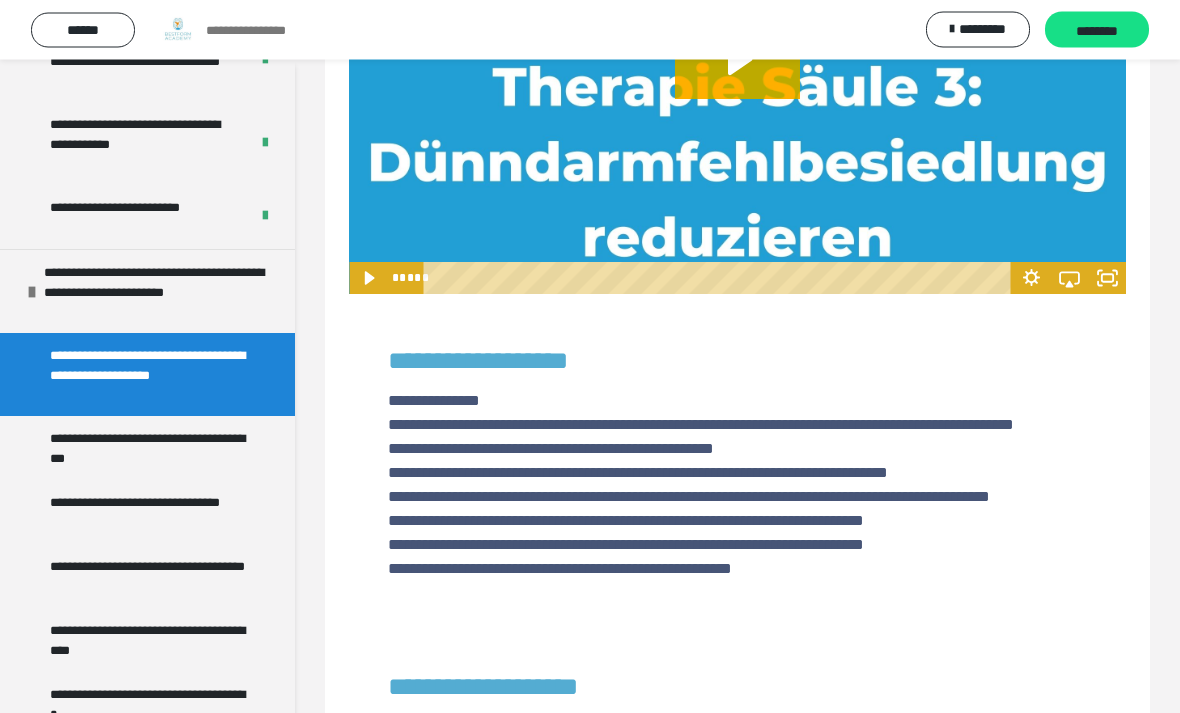 scroll, scrollTop: 1135, scrollLeft: 0, axis: vertical 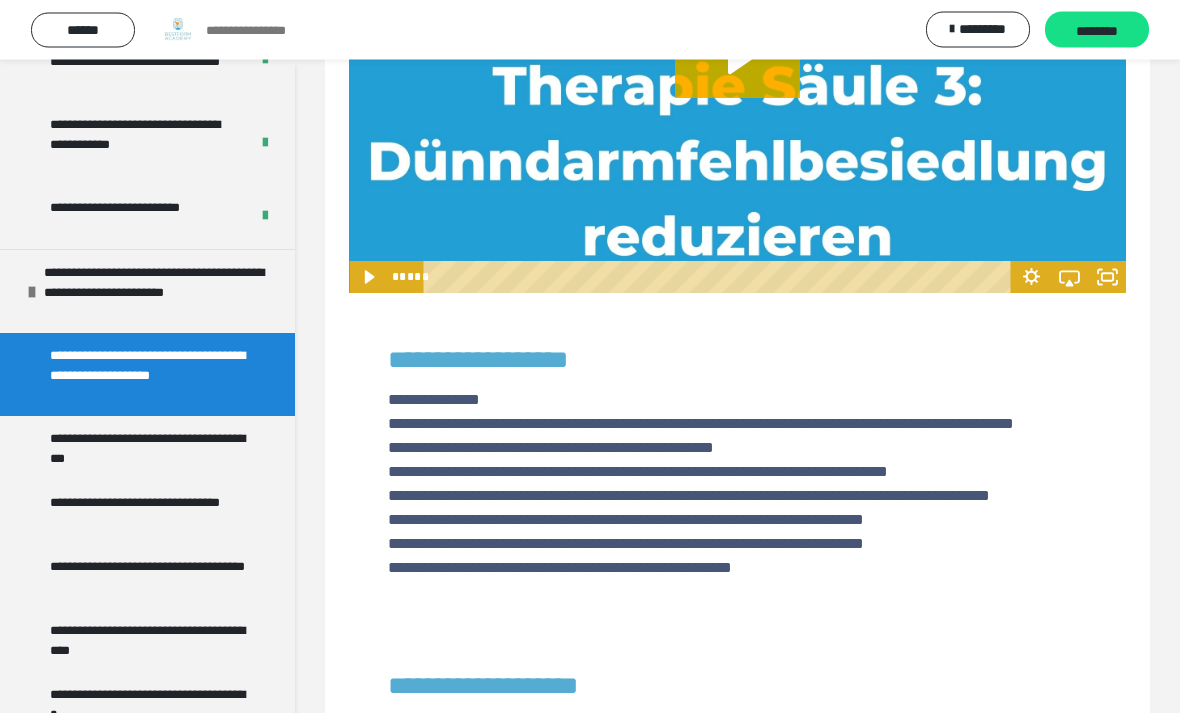 click on "**********" at bounding box center (737, 104) 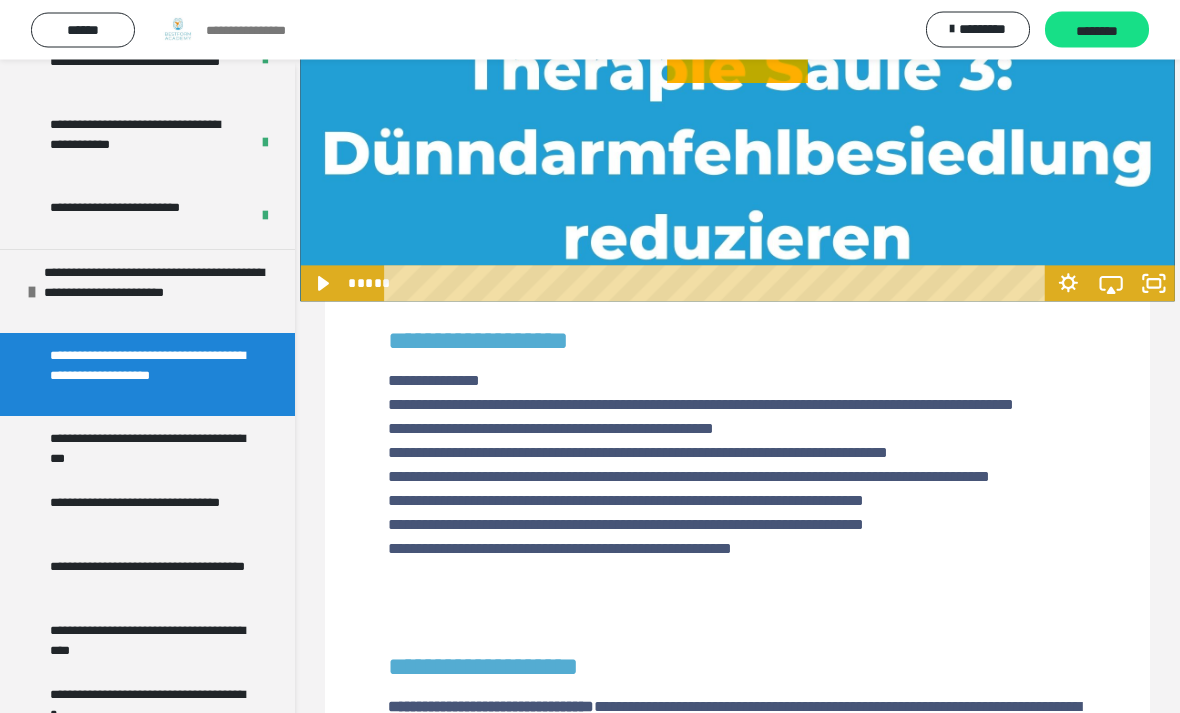 scroll, scrollTop: 1155, scrollLeft: 0, axis: vertical 